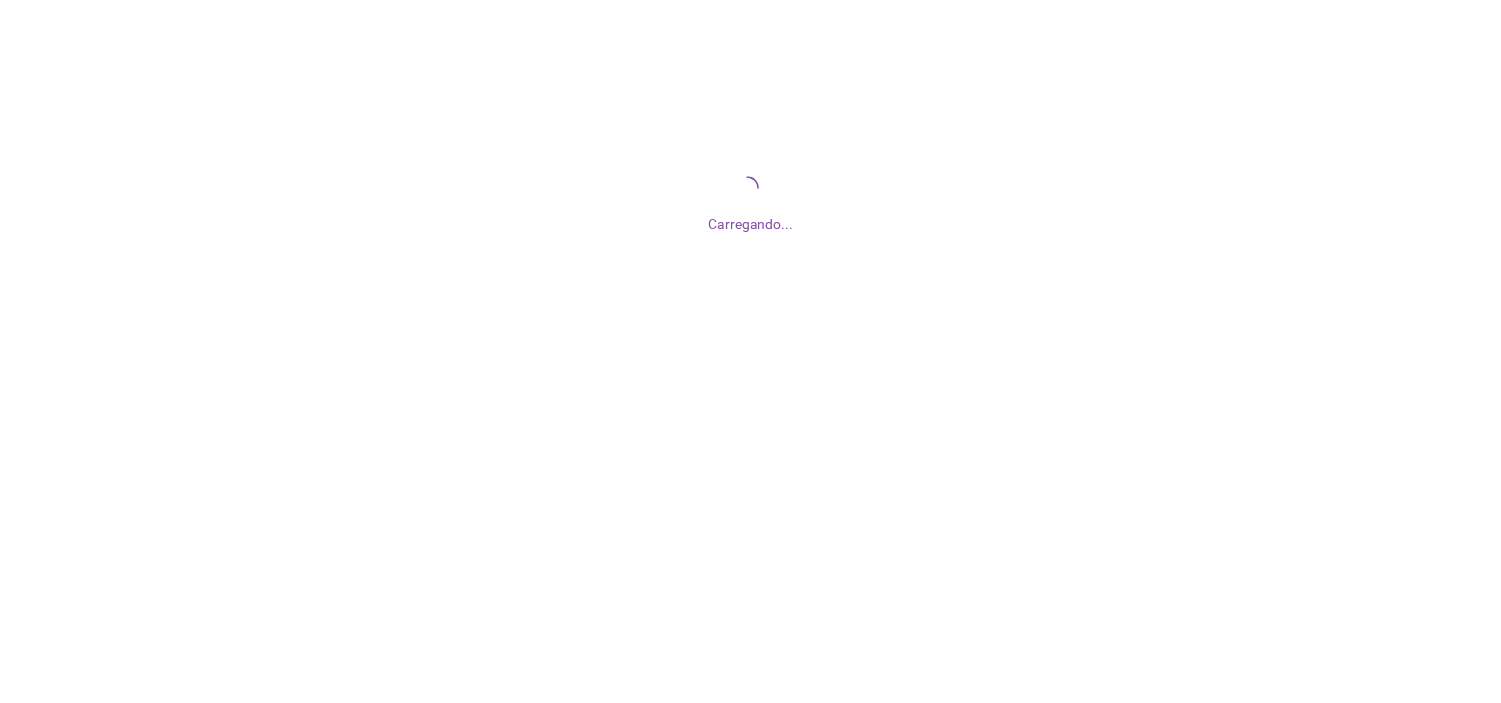scroll, scrollTop: 0, scrollLeft: 0, axis: both 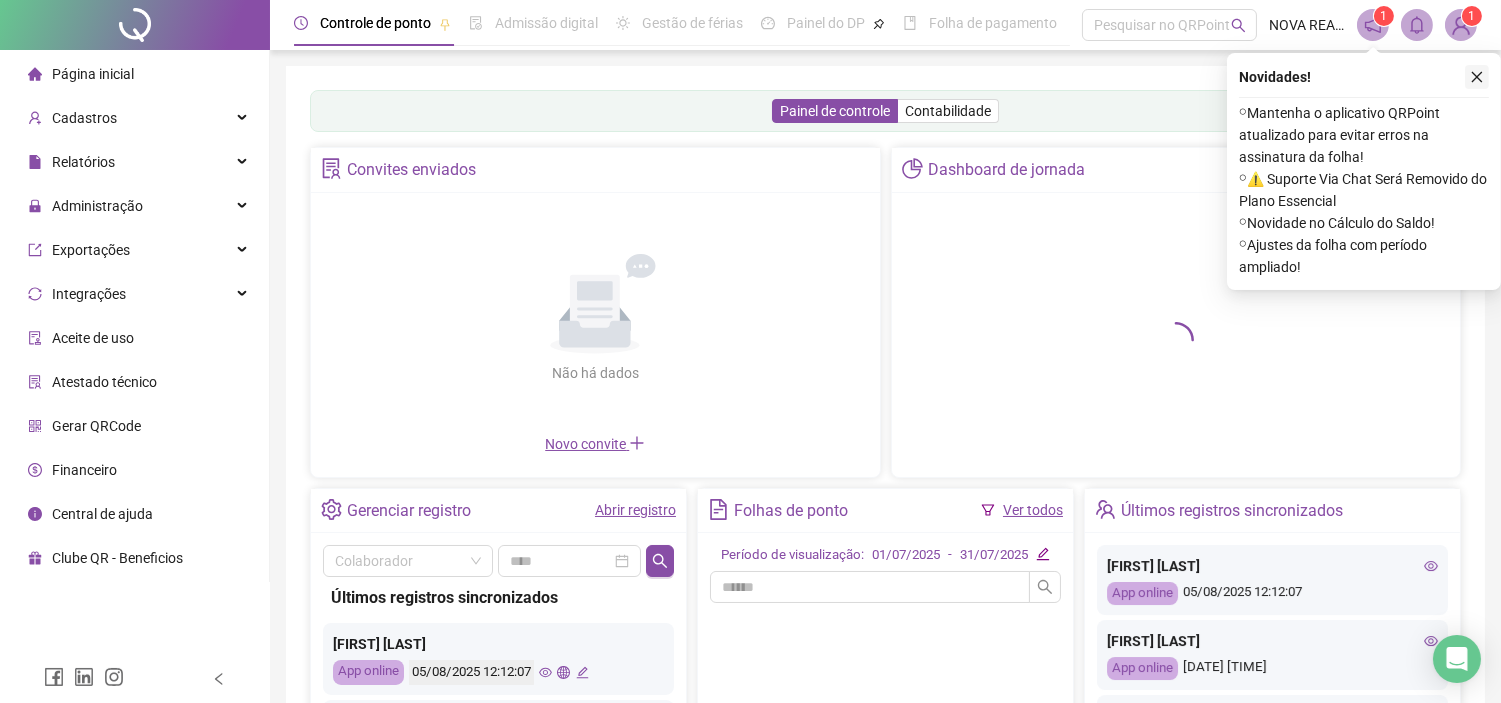 click 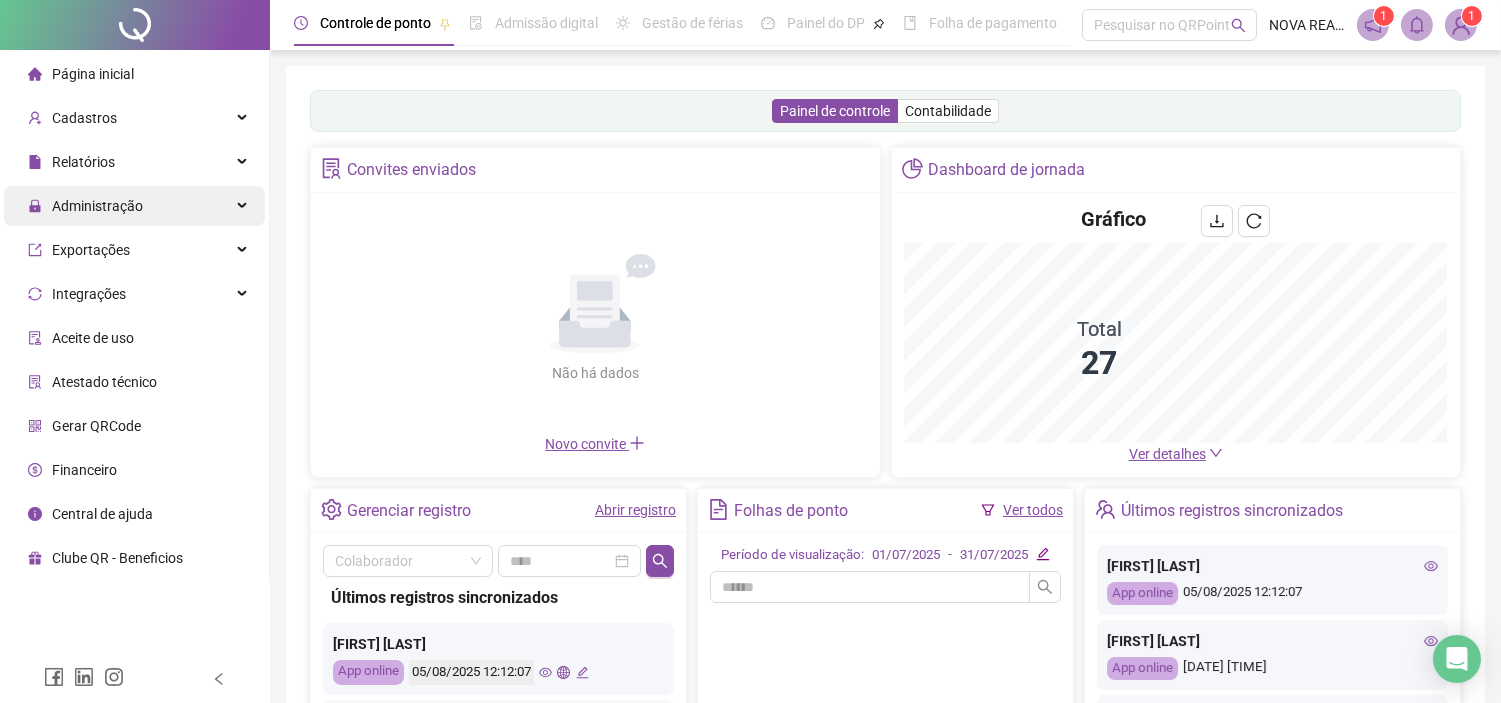click on "Administração" at bounding box center [97, 206] 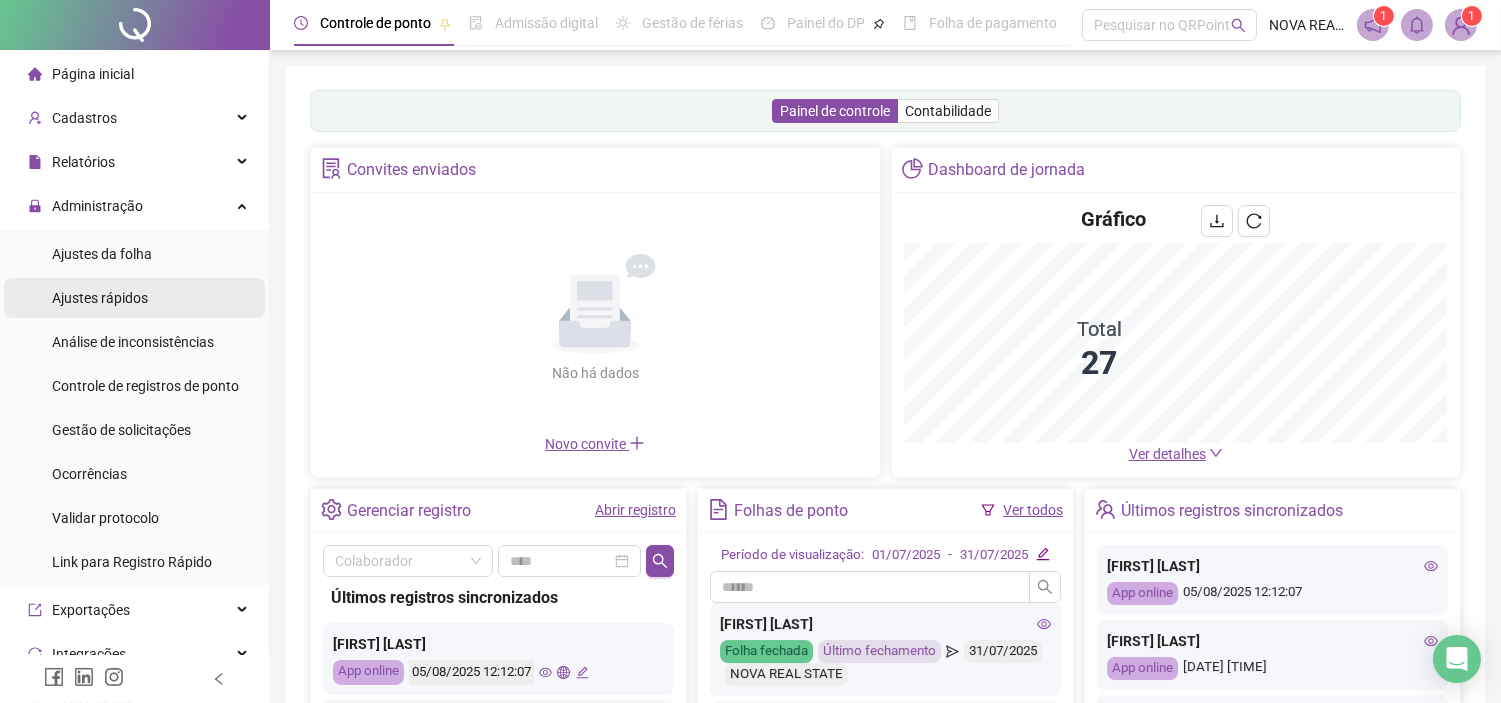 click on "Ajustes rápidos" at bounding box center (100, 298) 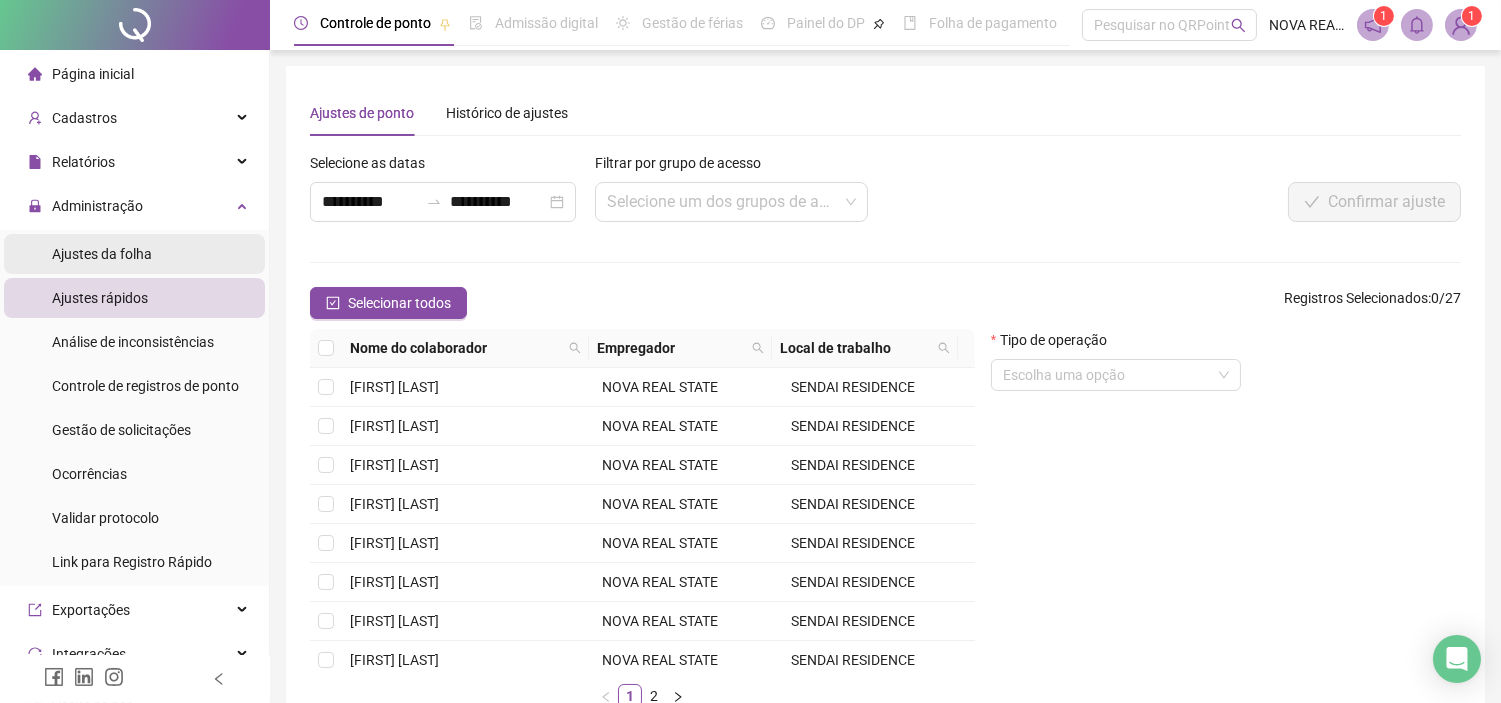 click on "Ajustes da folha" at bounding box center [102, 254] 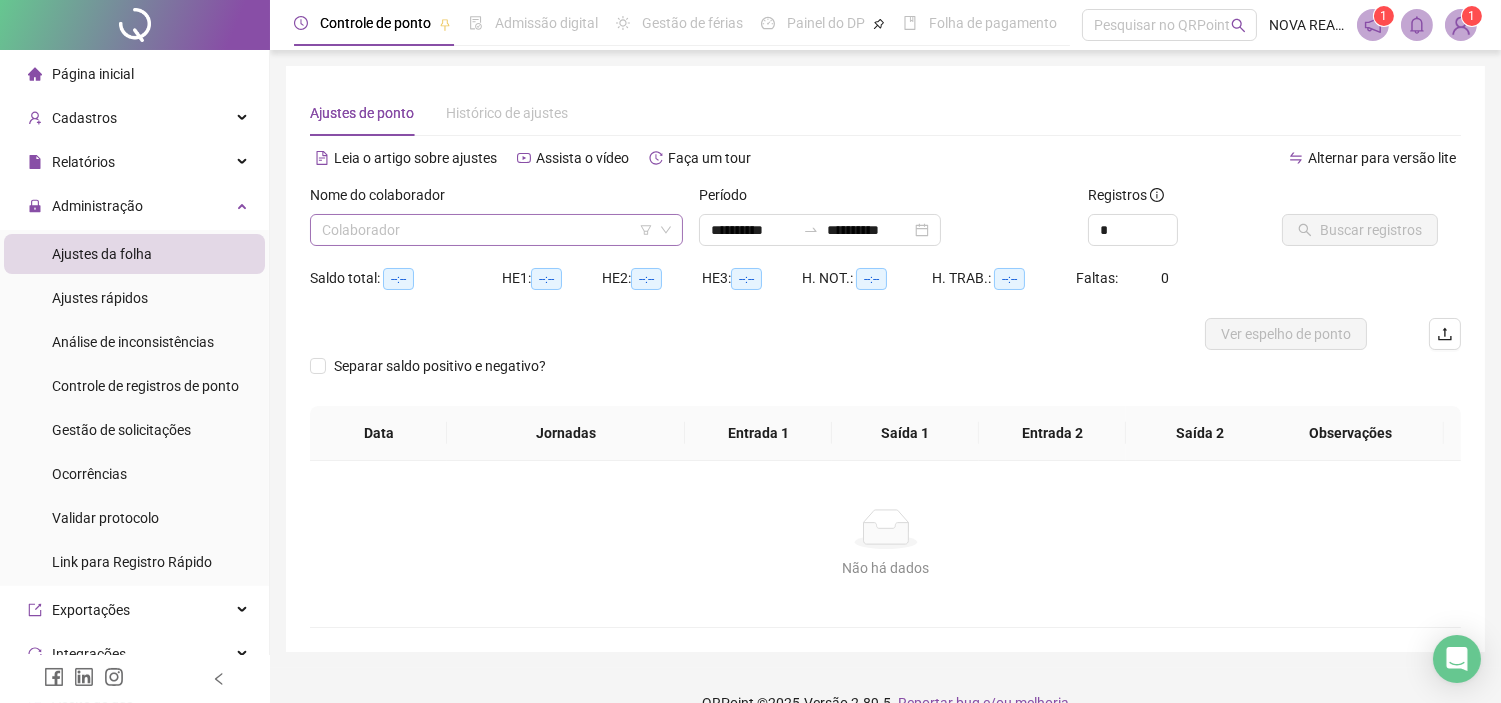 click at bounding box center [487, 230] 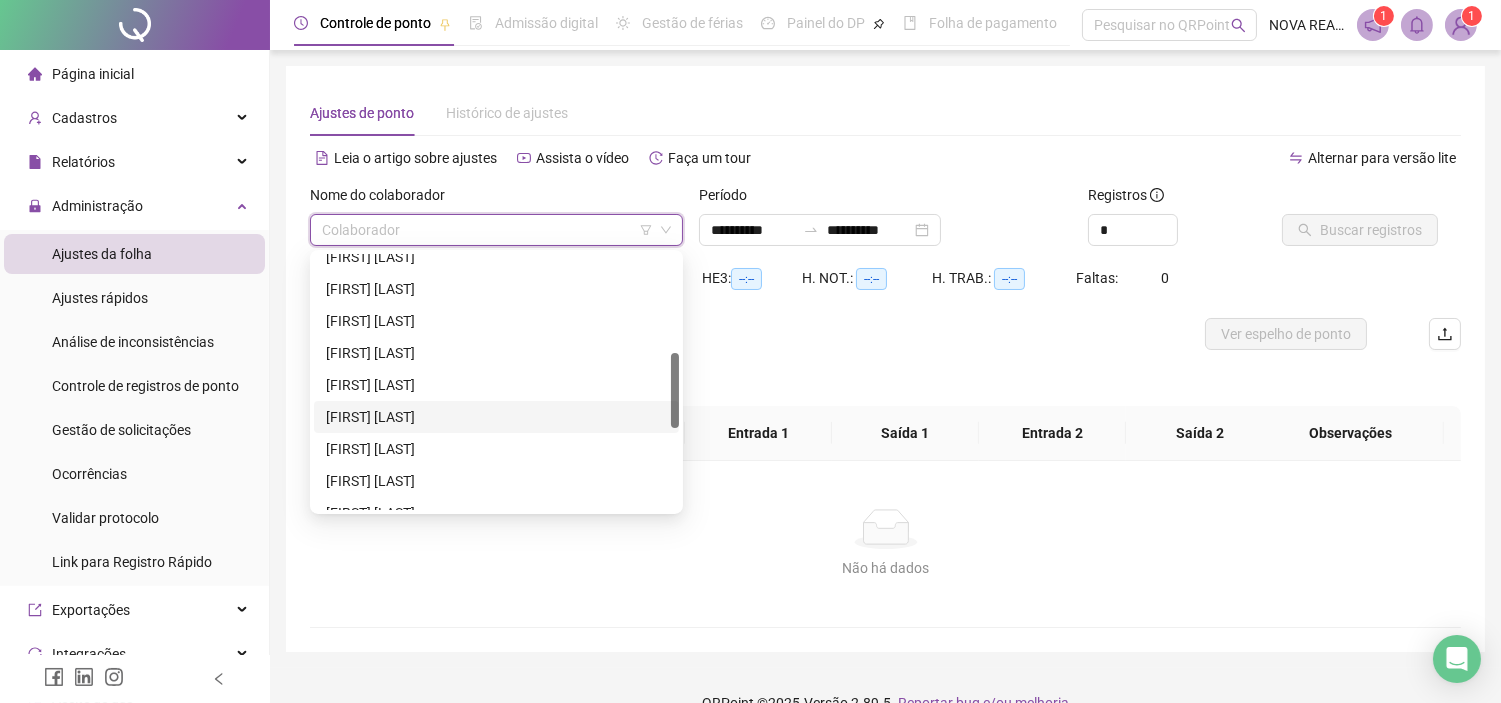 scroll, scrollTop: 444, scrollLeft: 0, axis: vertical 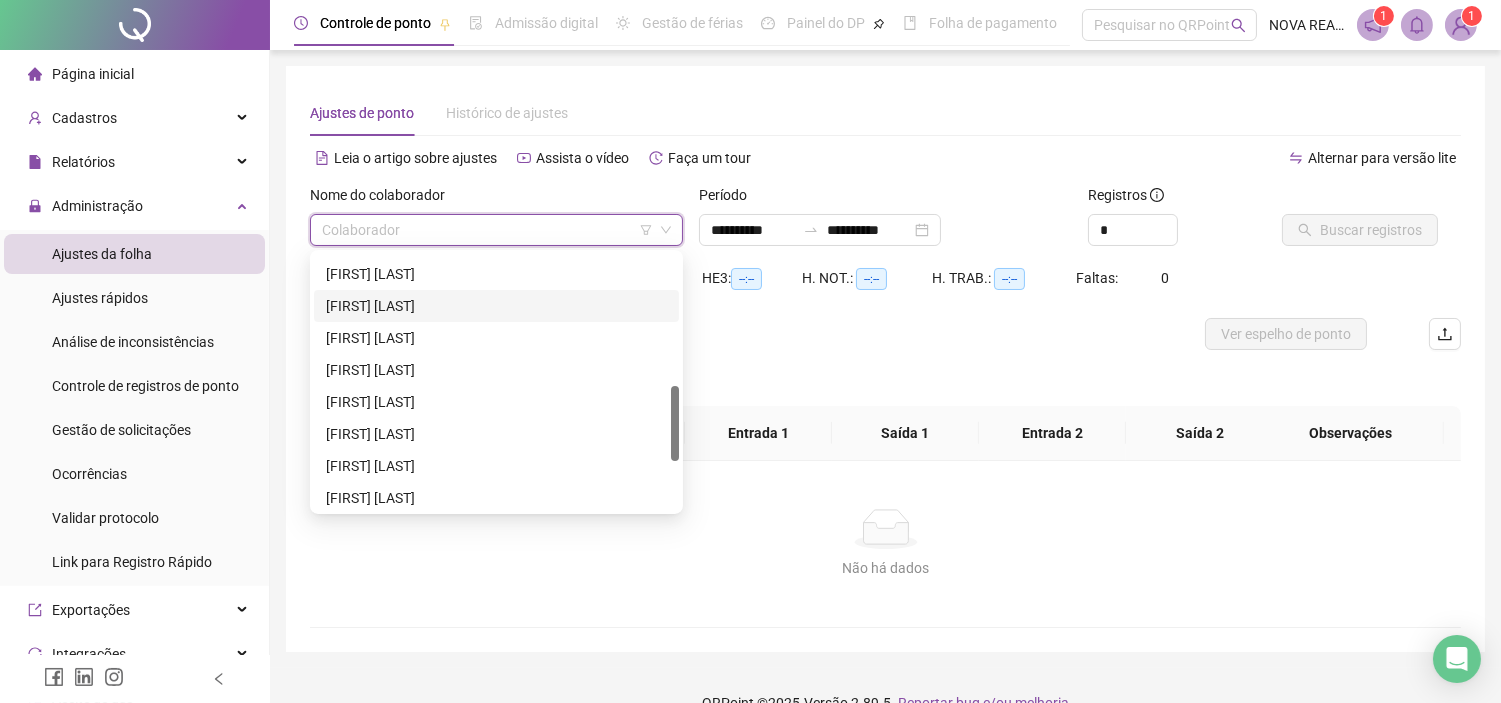 click on "[FIRST] [LAST]" at bounding box center (496, 306) 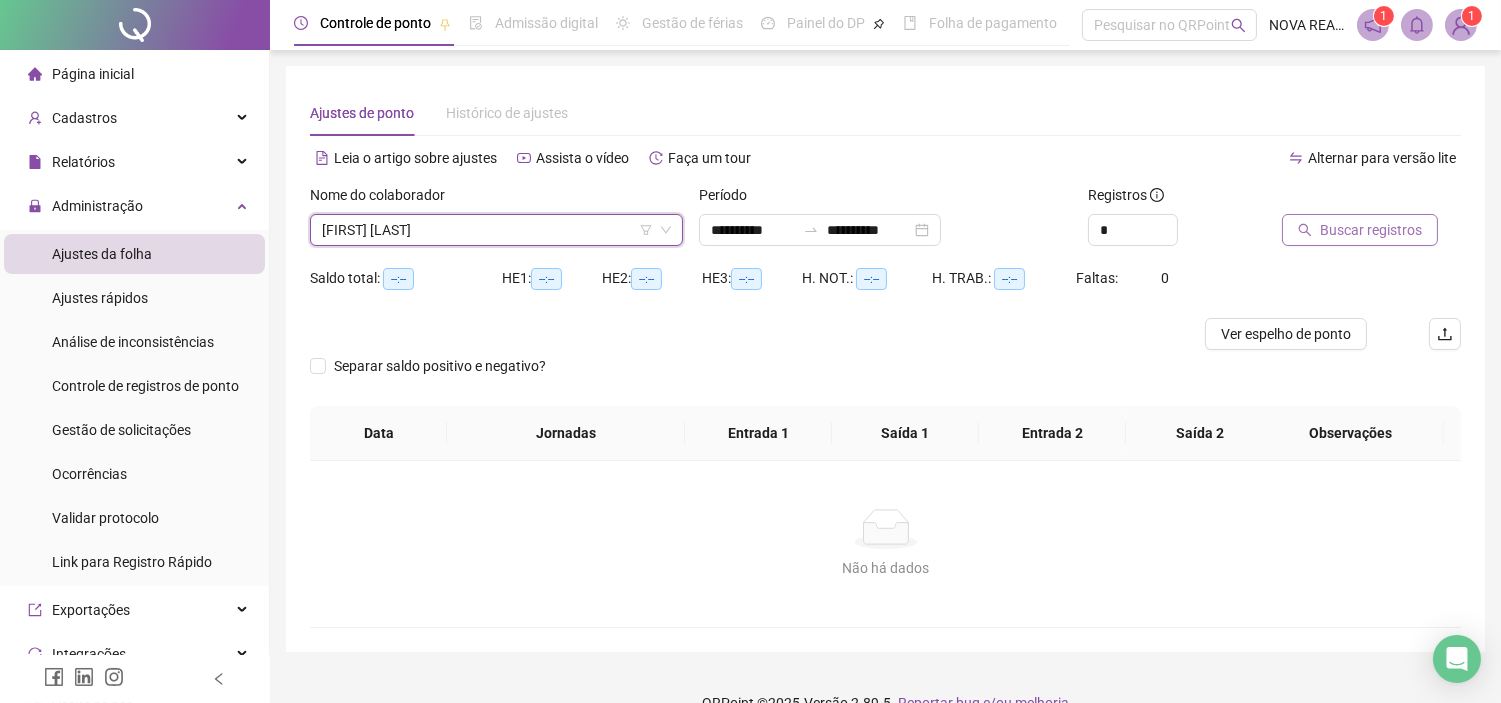 click on "Buscar registros" at bounding box center [1371, 230] 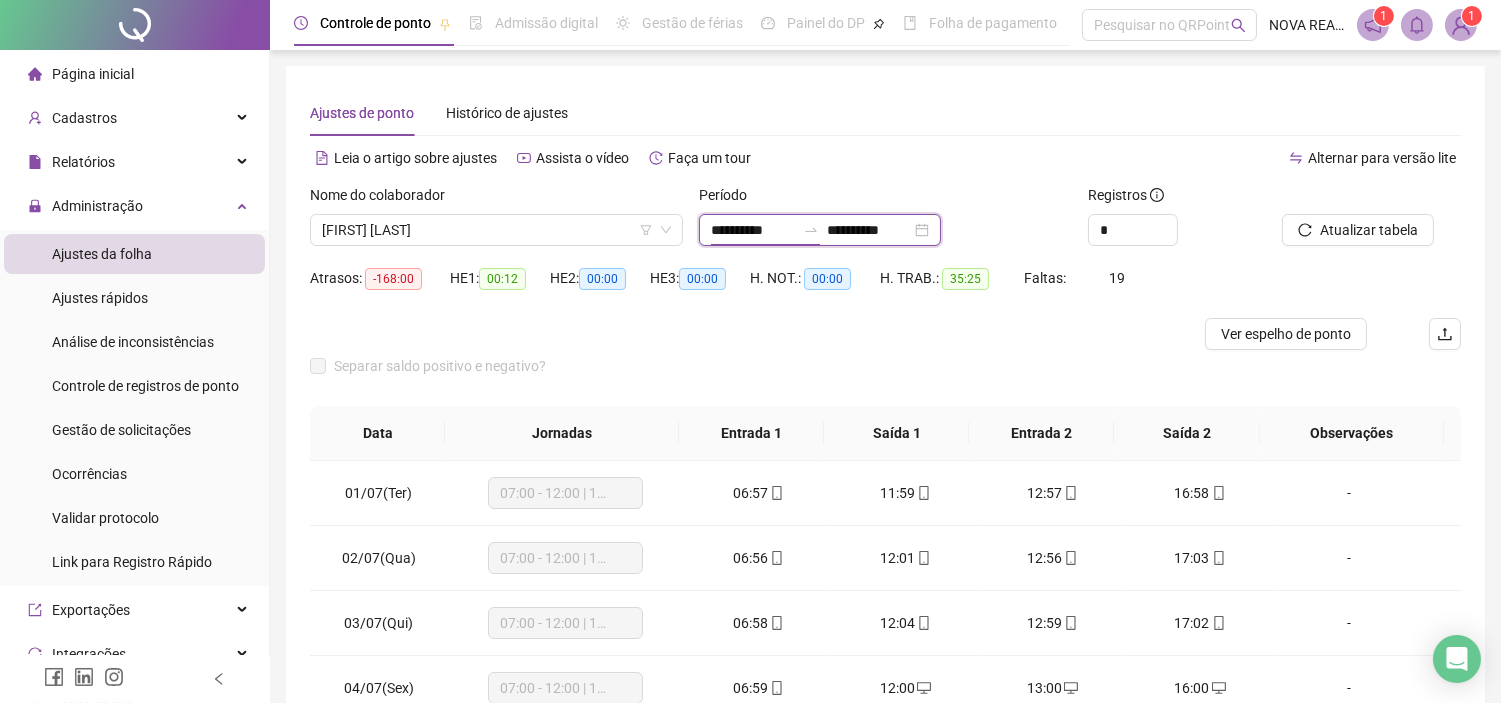 click on "**********" at bounding box center [753, 230] 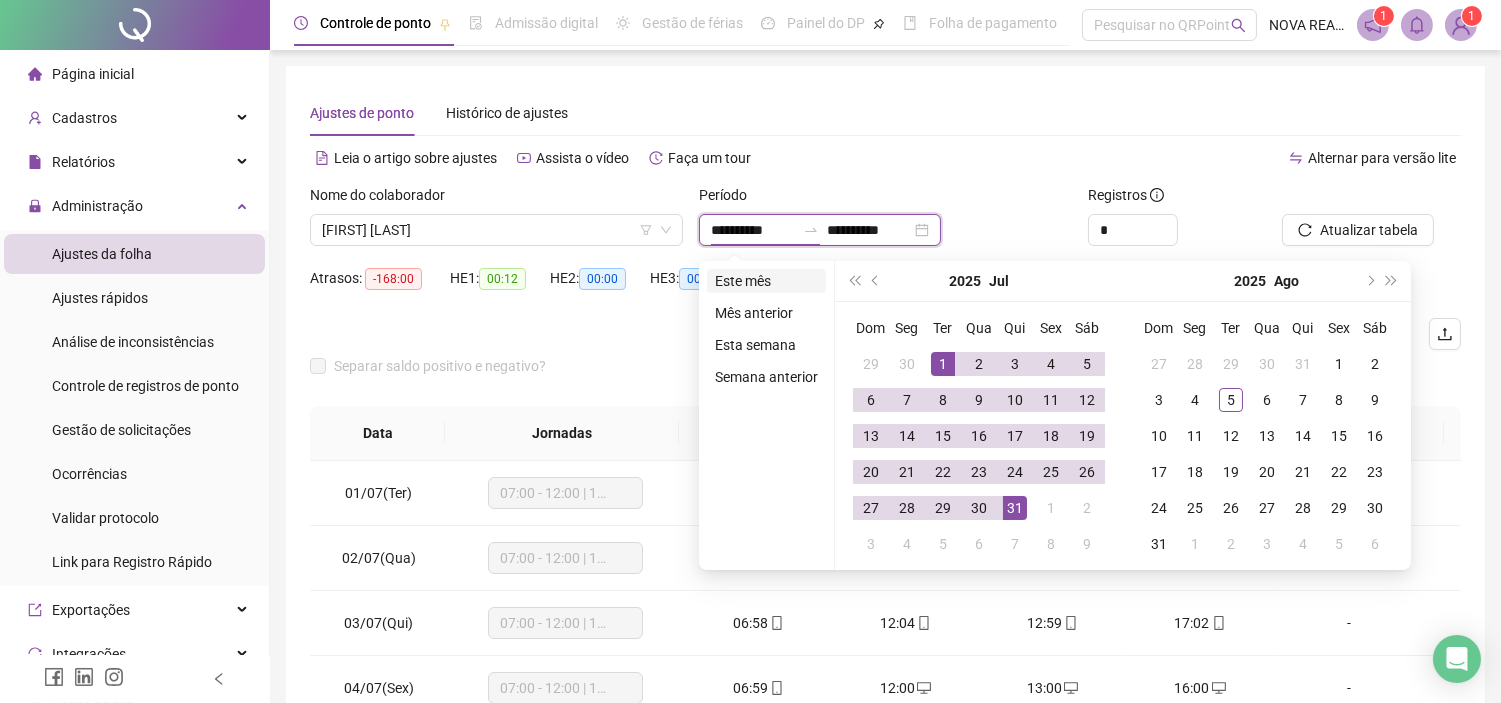 type on "**********" 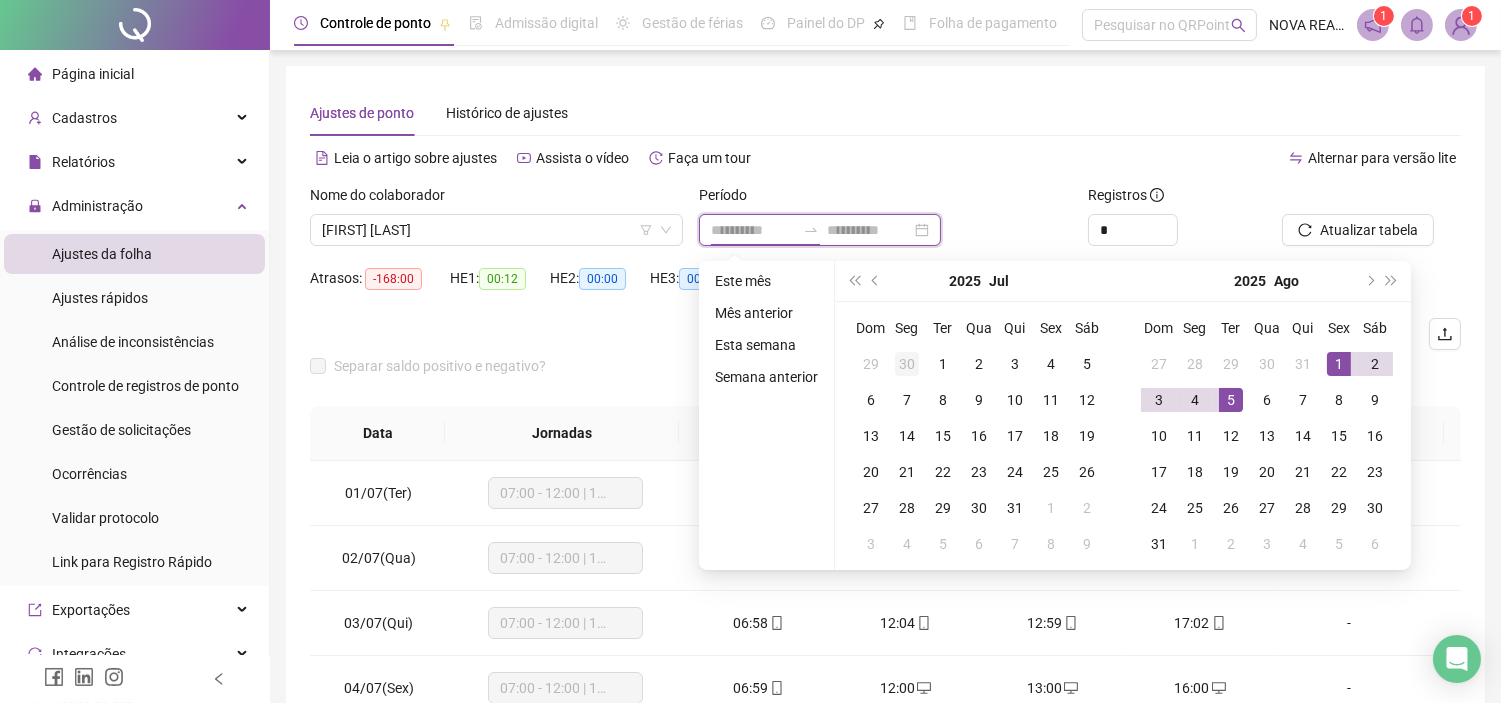 type on "**********" 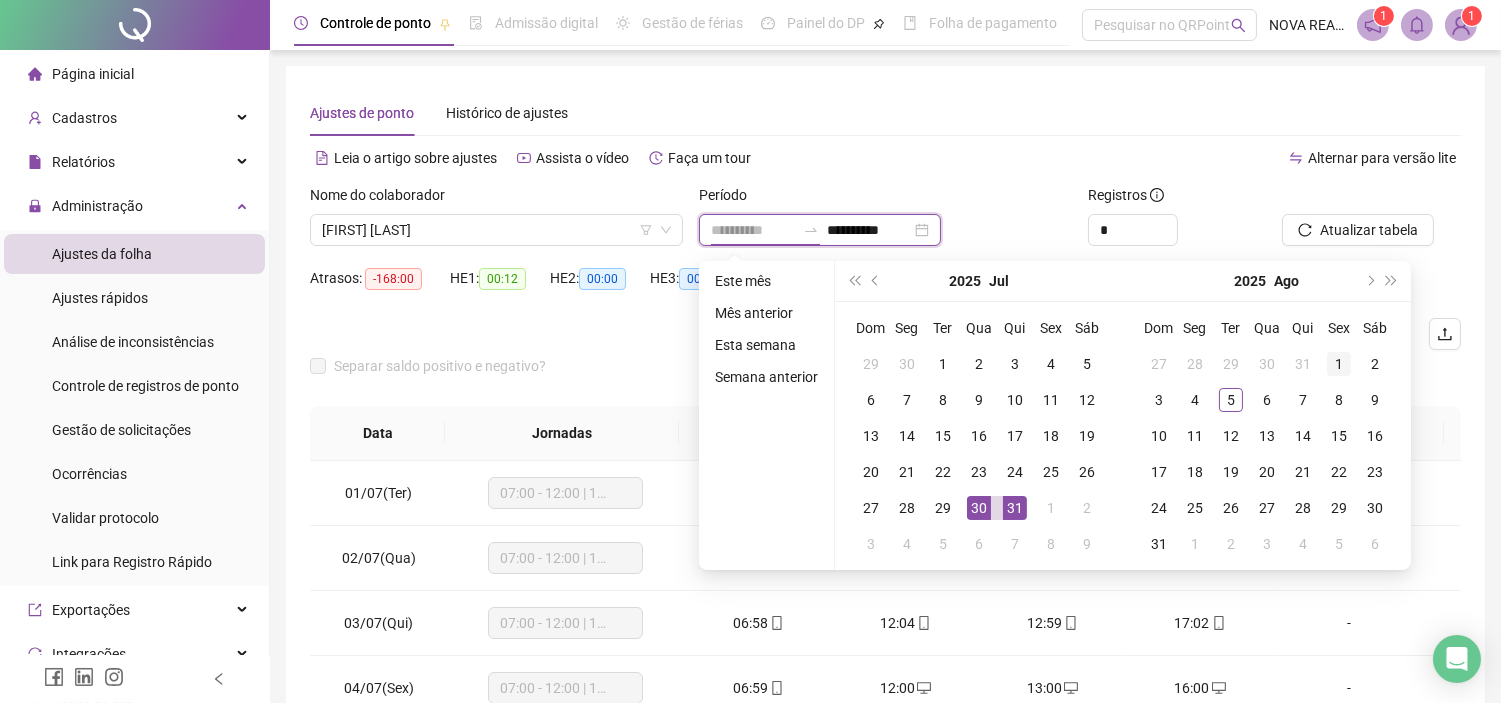 type on "**********" 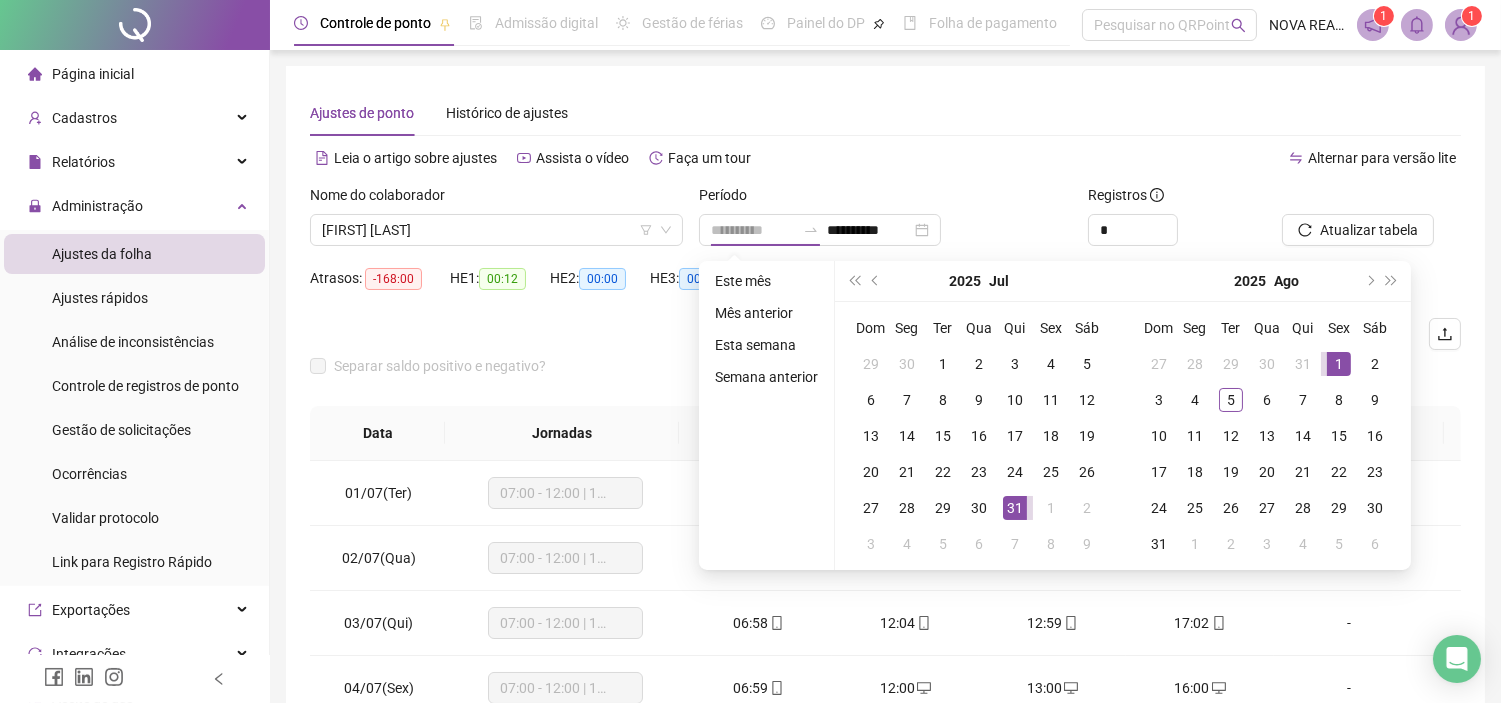 click on "1" at bounding box center [1339, 364] 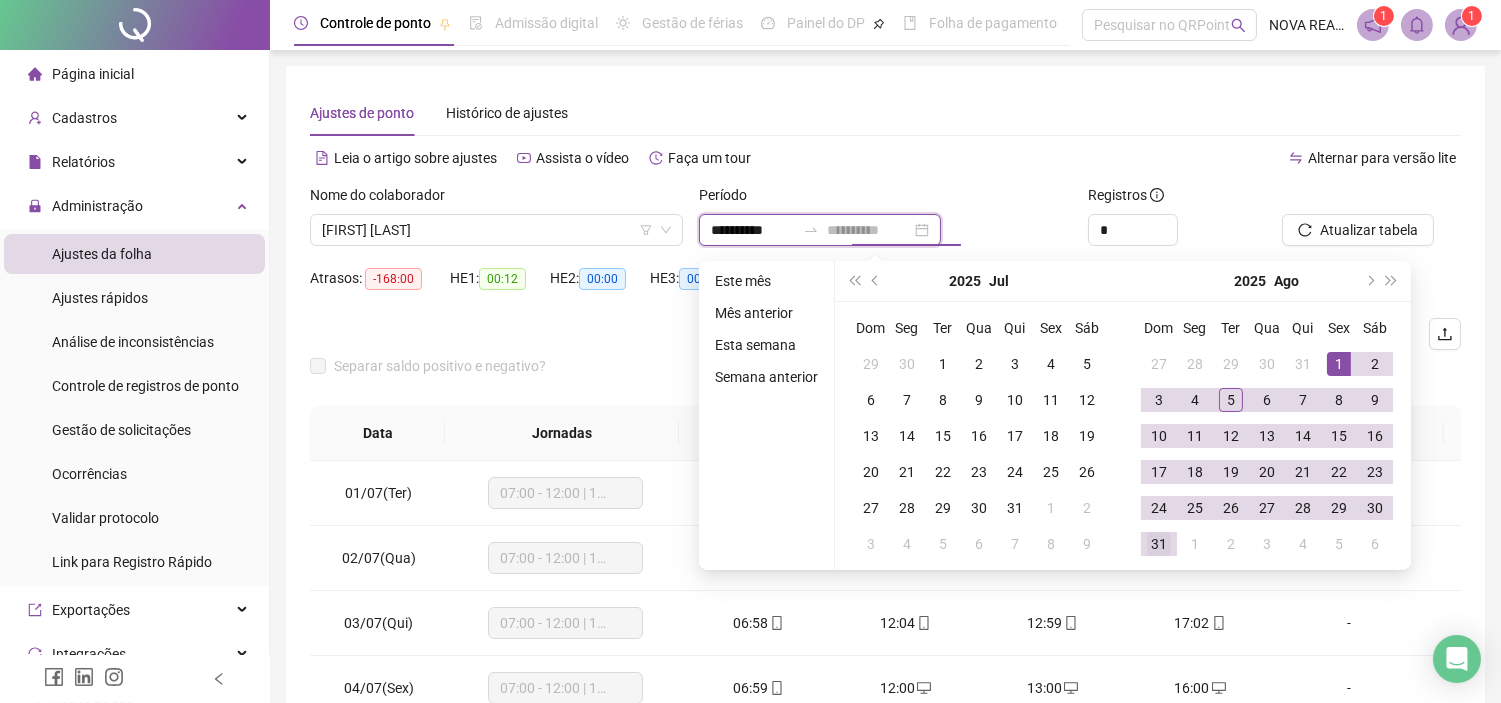 type on "**********" 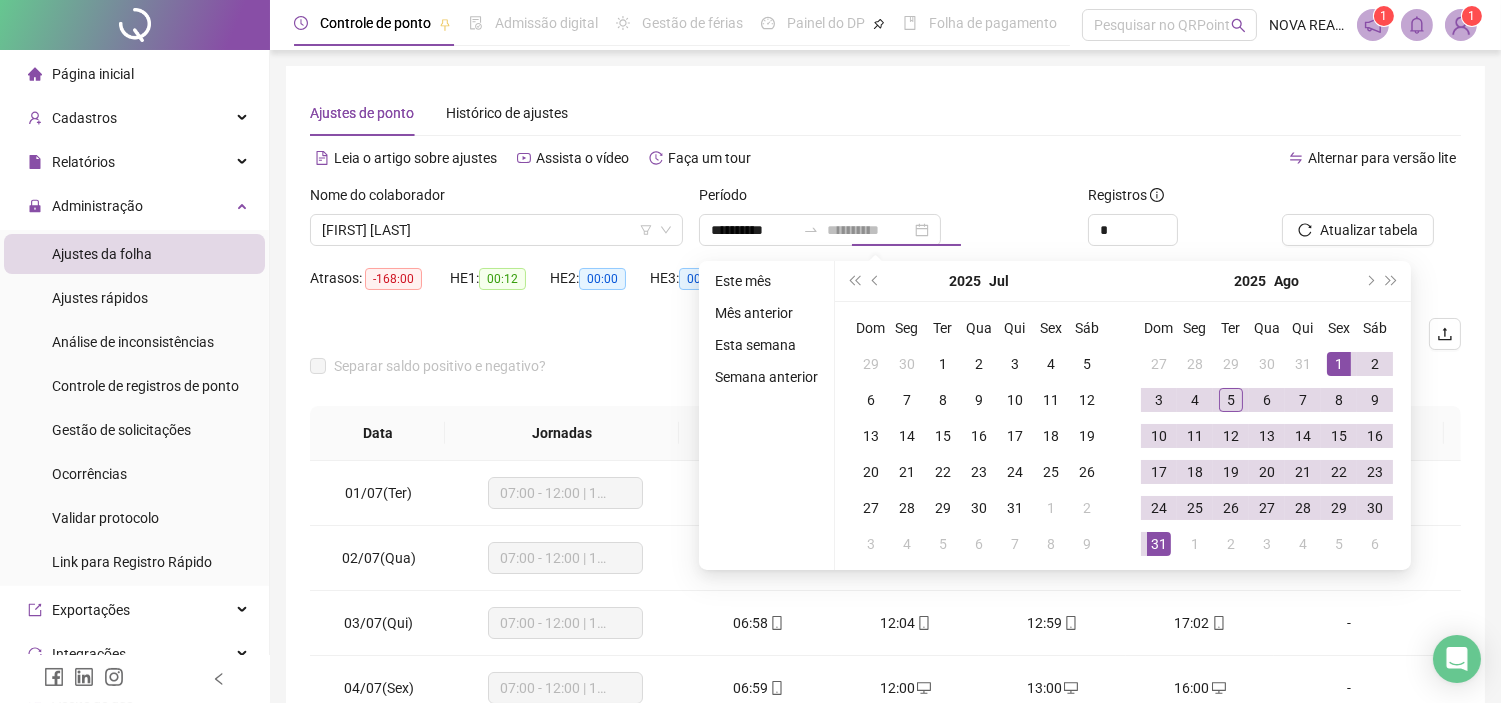 click on "31" at bounding box center [1159, 544] 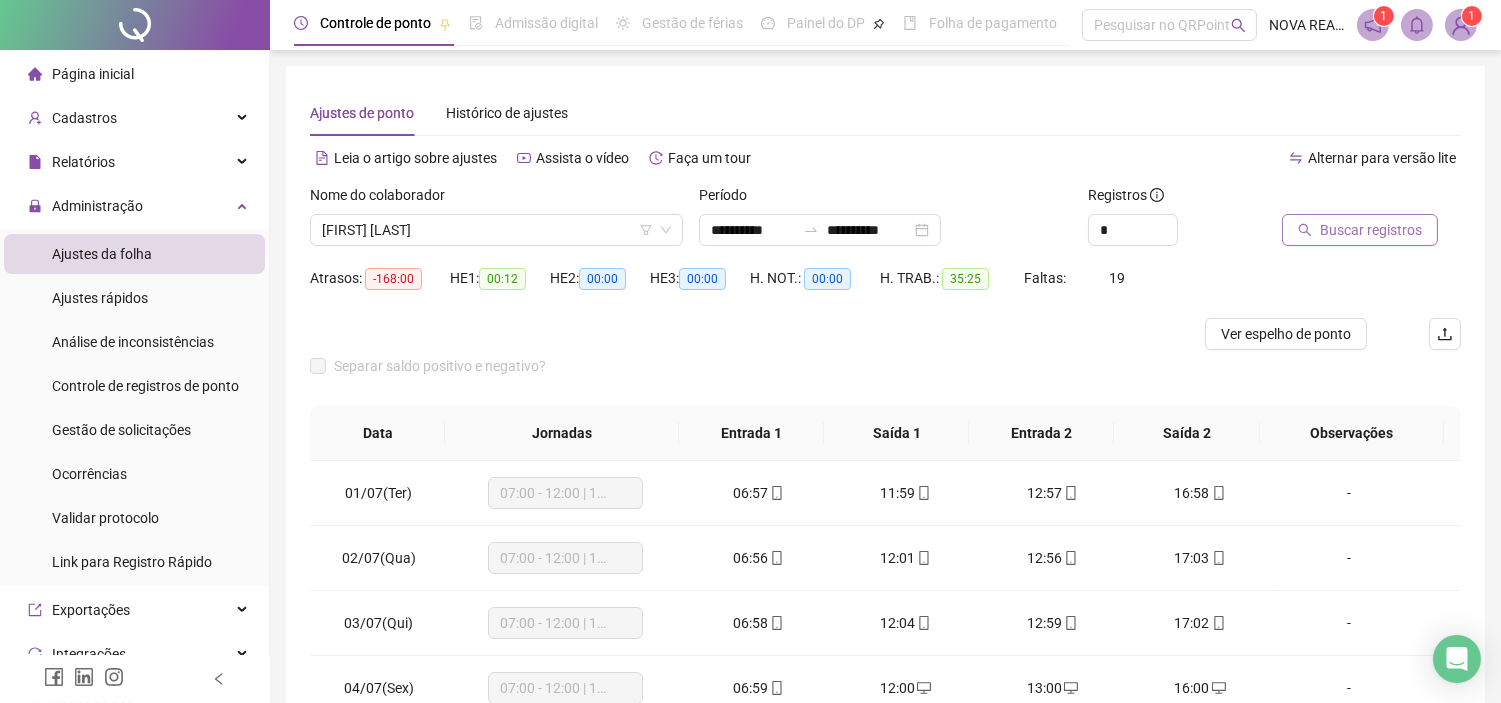 click on "Buscar registros" at bounding box center (1371, 230) 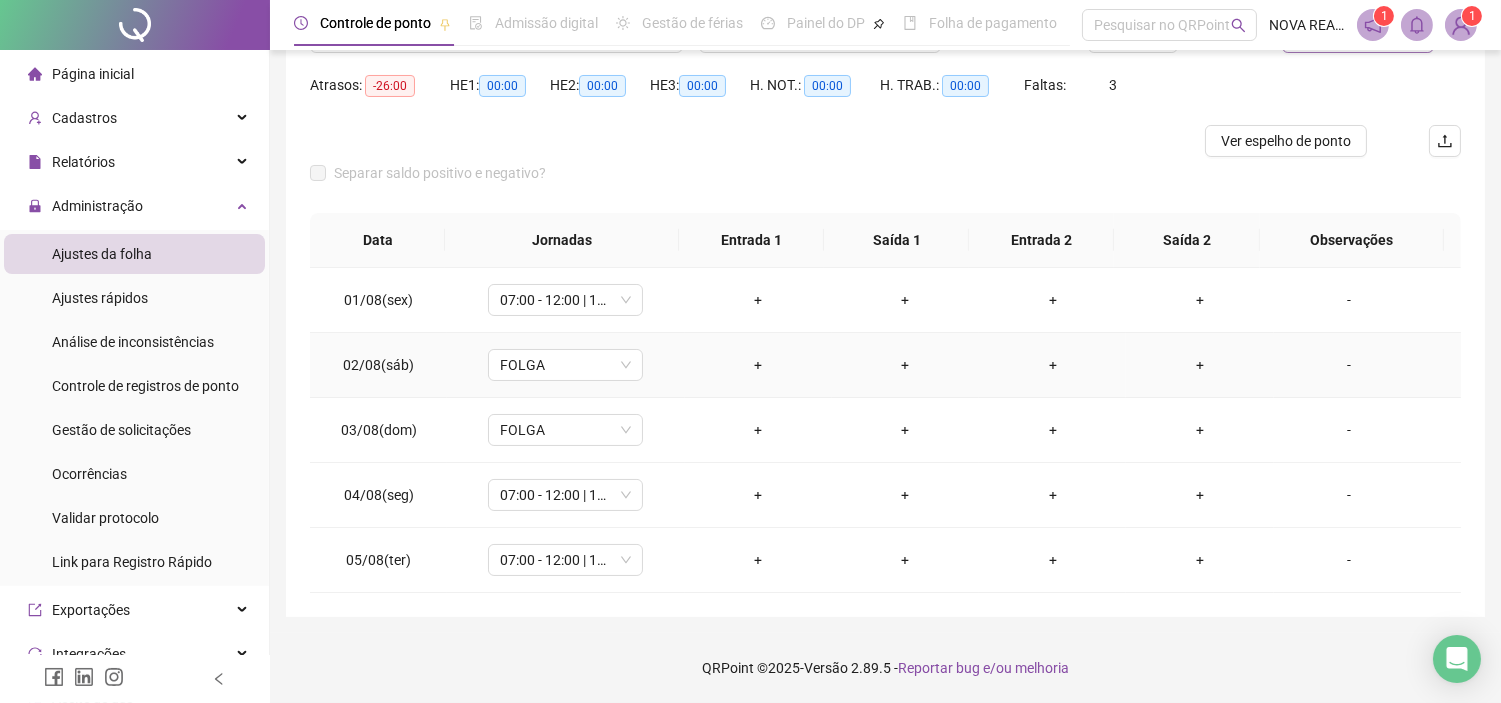 scroll, scrollTop: 0, scrollLeft: 0, axis: both 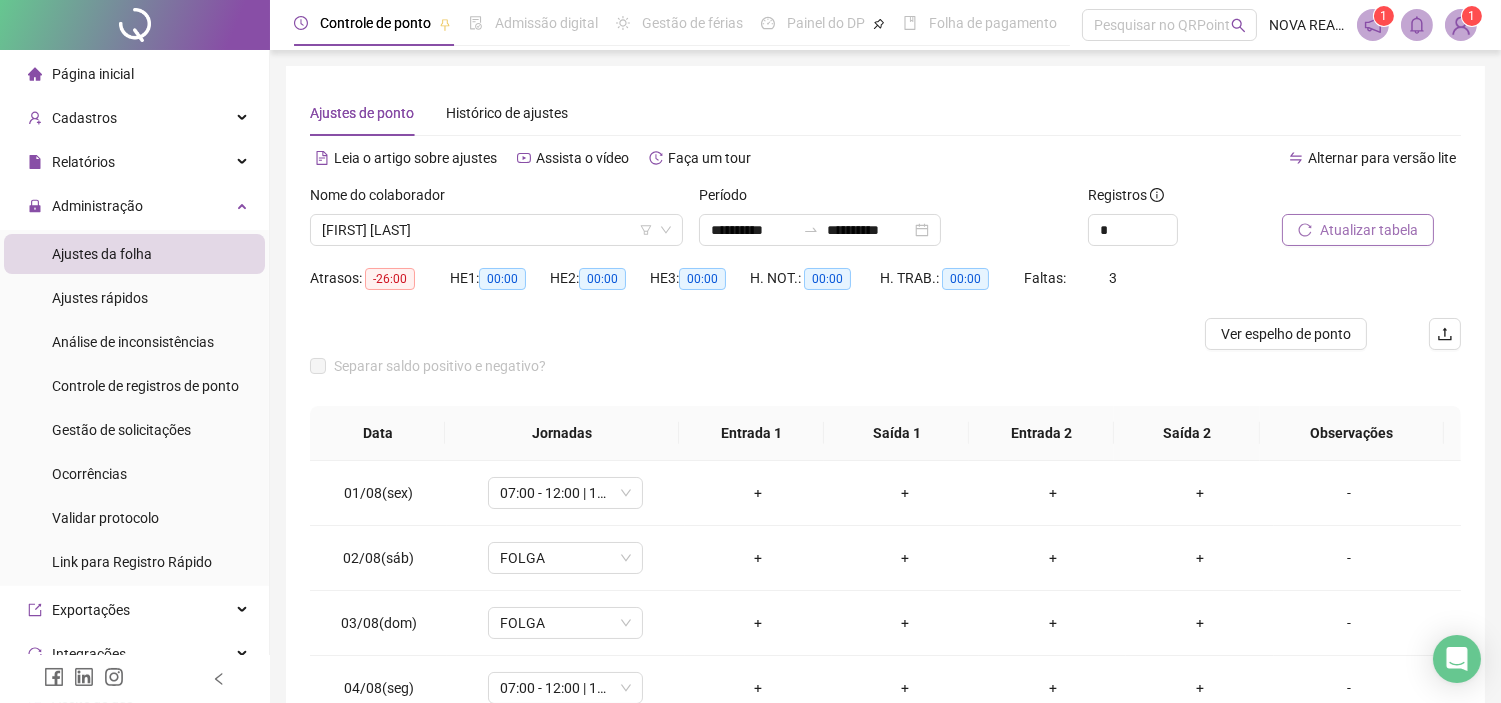 click on "Atualizar tabela" at bounding box center [1369, 230] 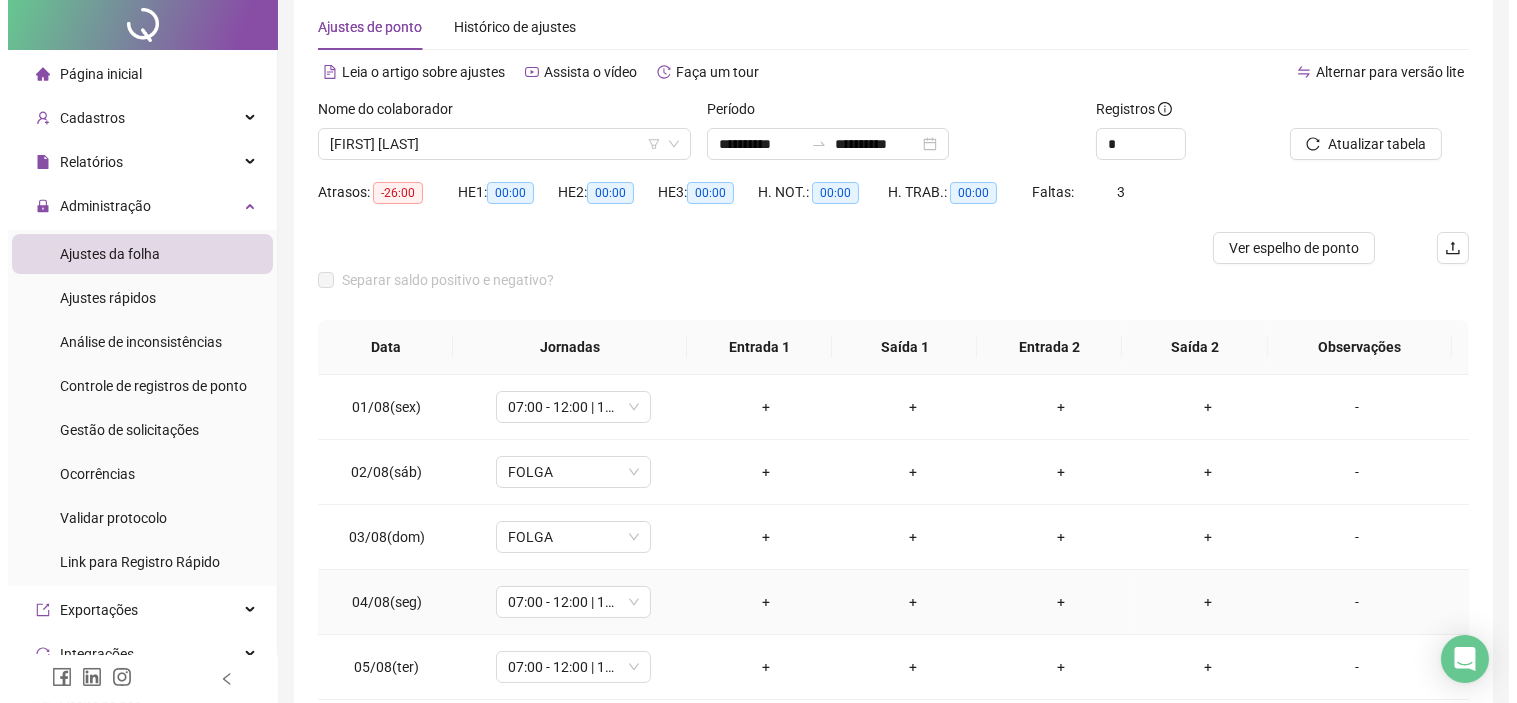 scroll, scrollTop: 0, scrollLeft: 0, axis: both 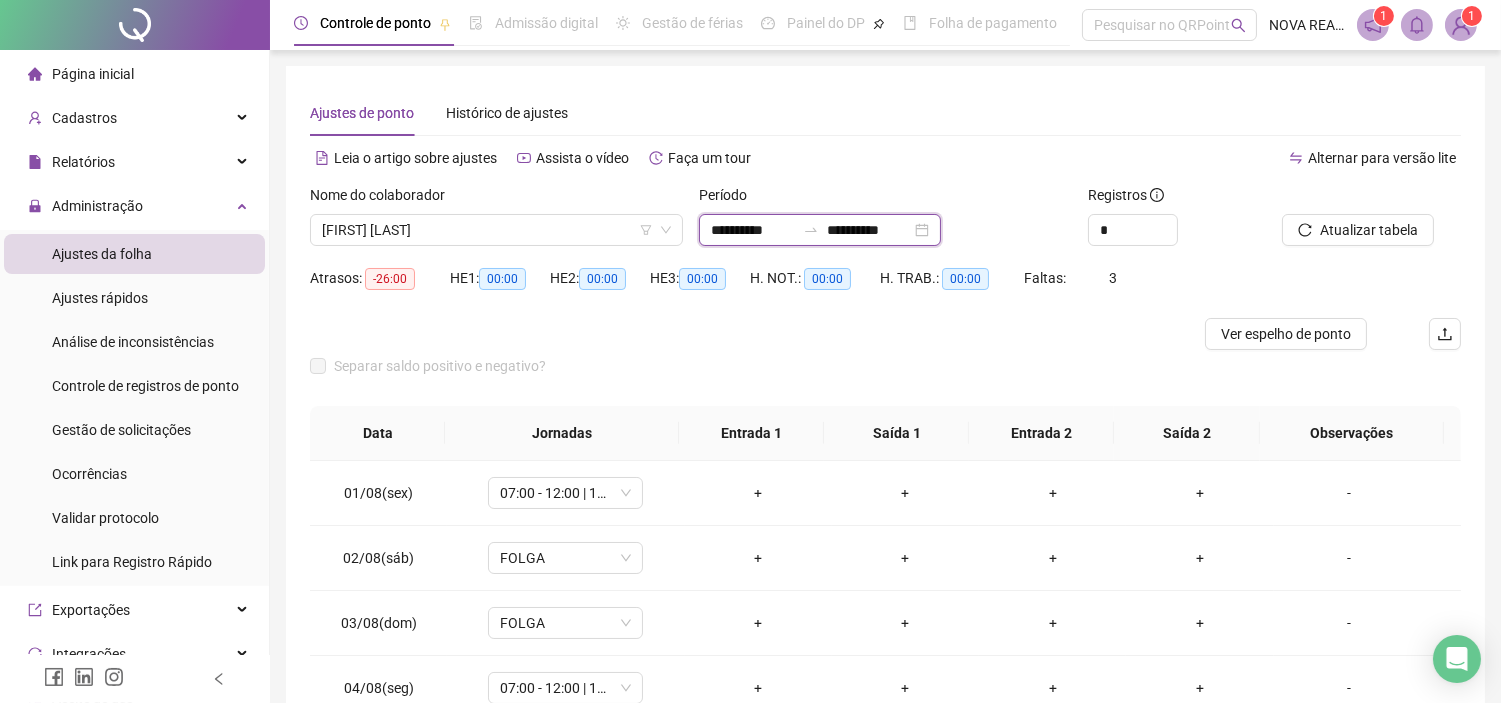 click on "**********" at bounding box center (753, 230) 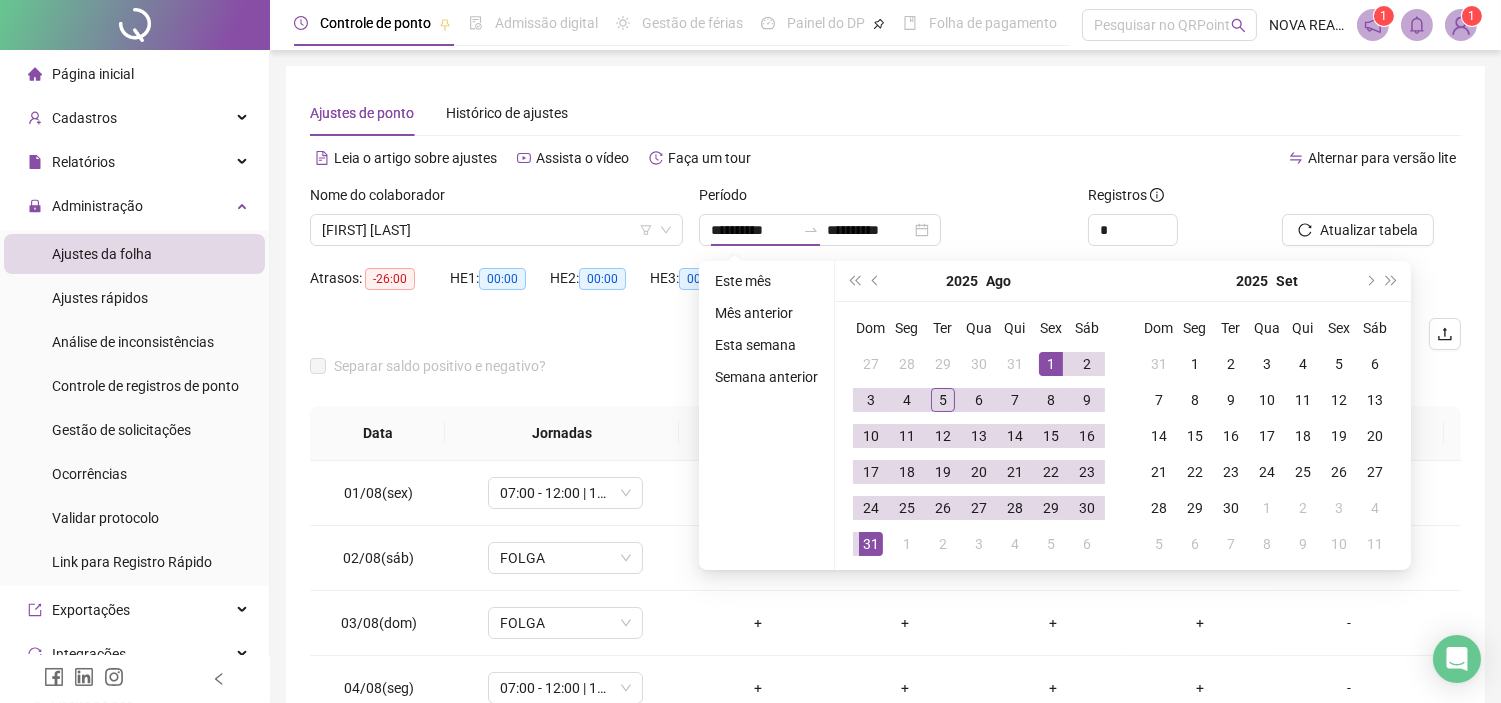 click on "Leia o artigo sobre ajustes Assista o vídeo Faça um tour" at bounding box center [598, 158] 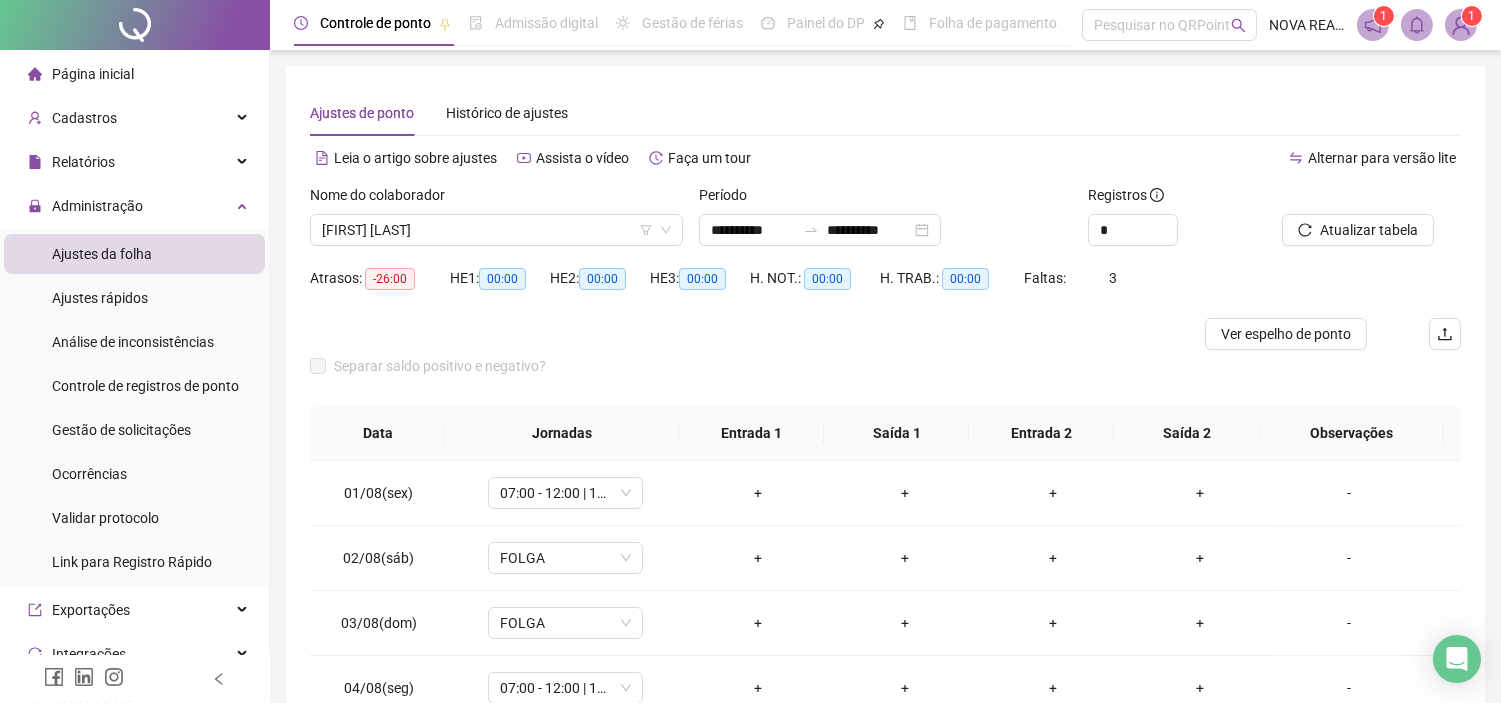click on "Nome do colaborador [FIRST] [LAST]" at bounding box center (496, 223) 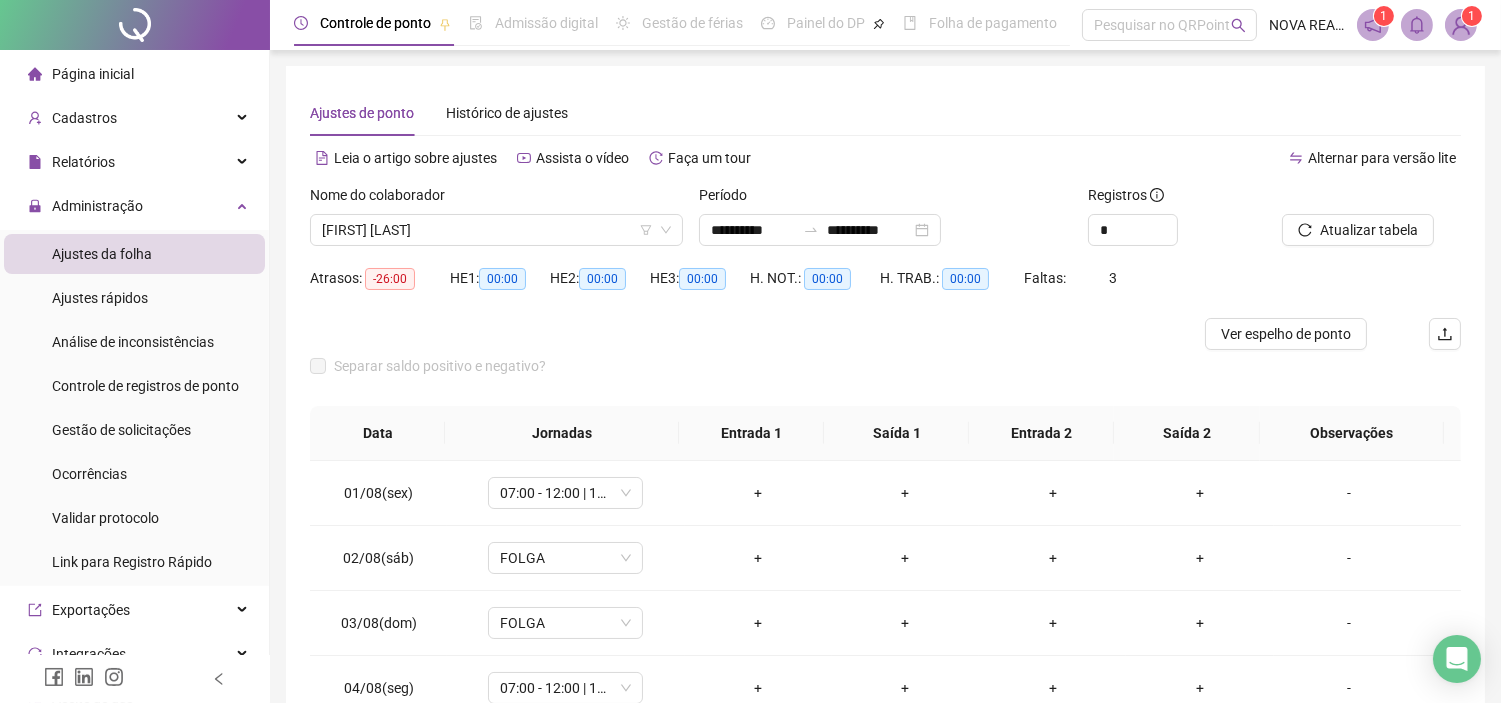 click on "1" at bounding box center [1472, 16] 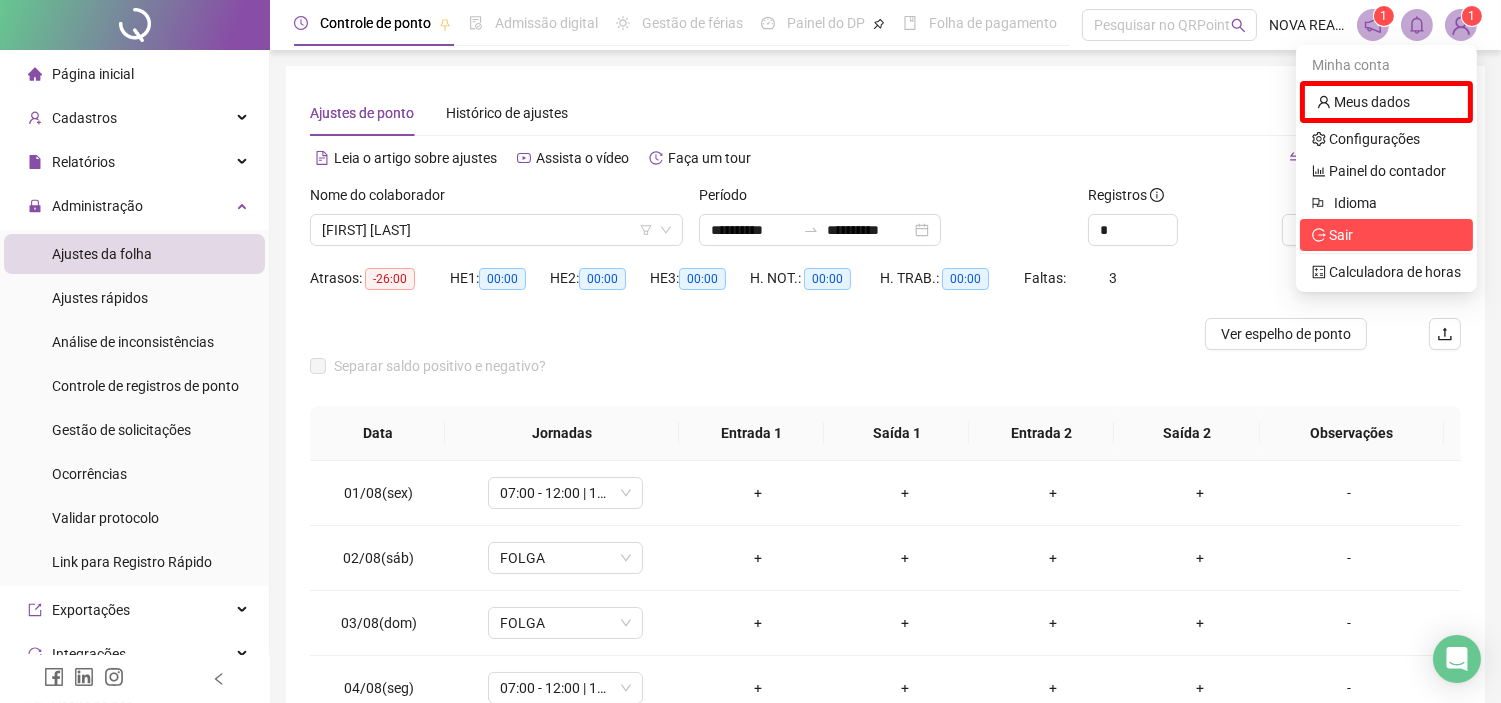 click on "Sair" at bounding box center (1341, 235) 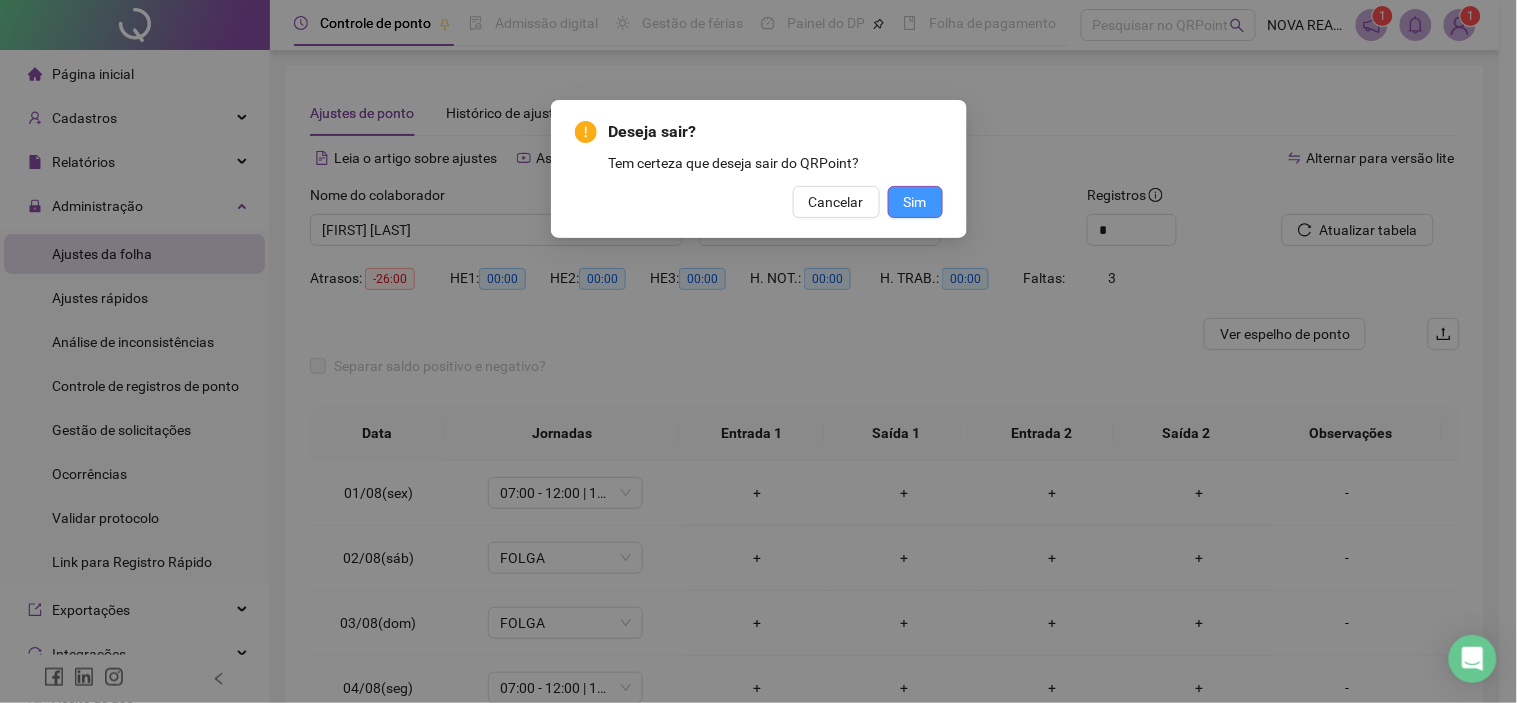click on "Sim" at bounding box center (915, 202) 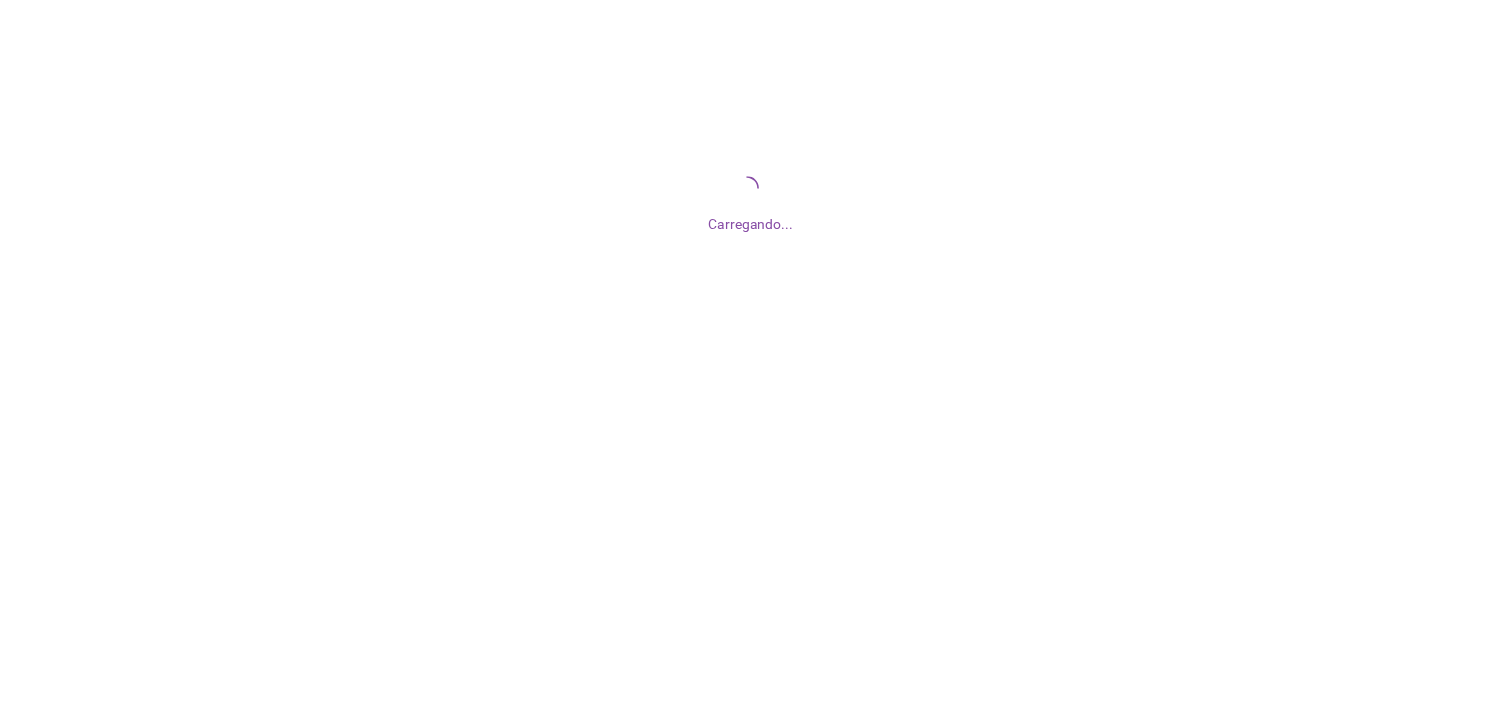 scroll, scrollTop: 0, scrollLeft: 0, axis: both 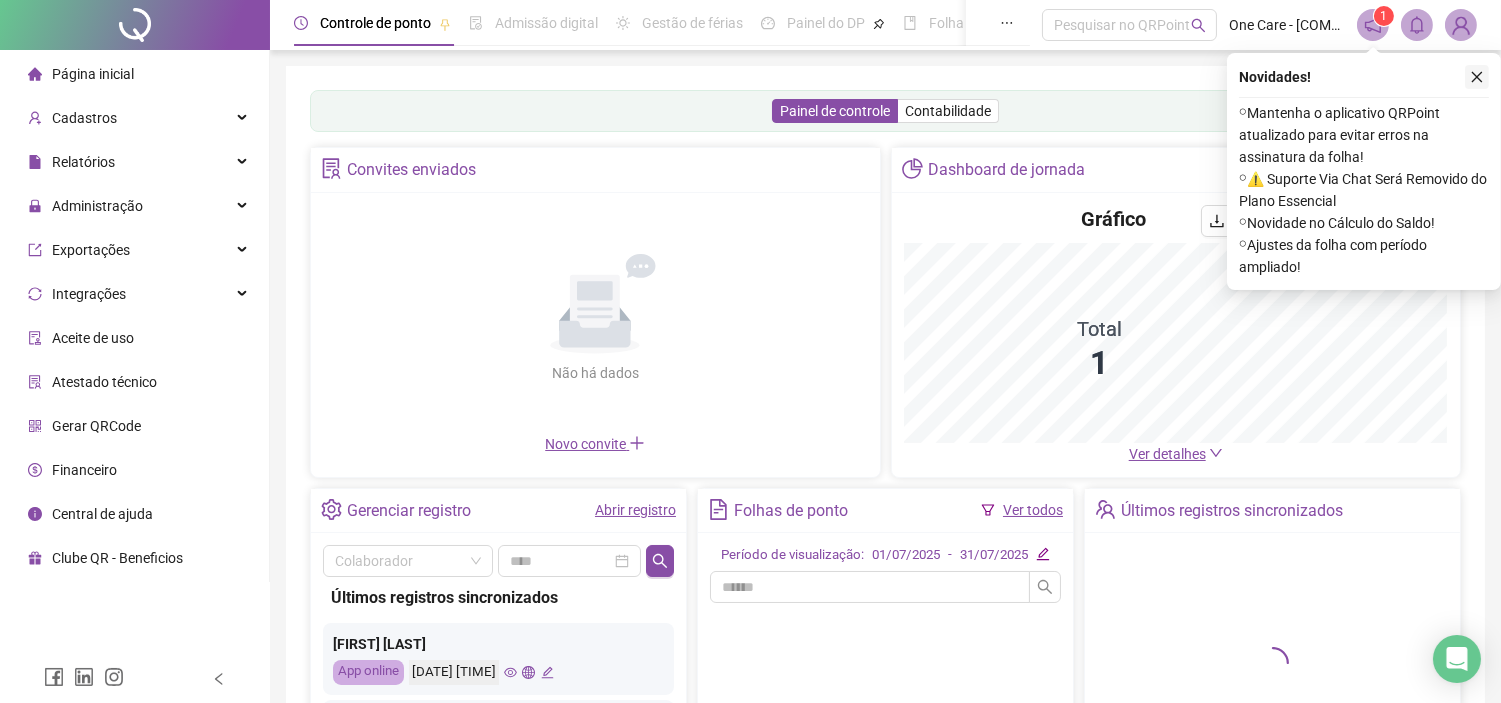 click 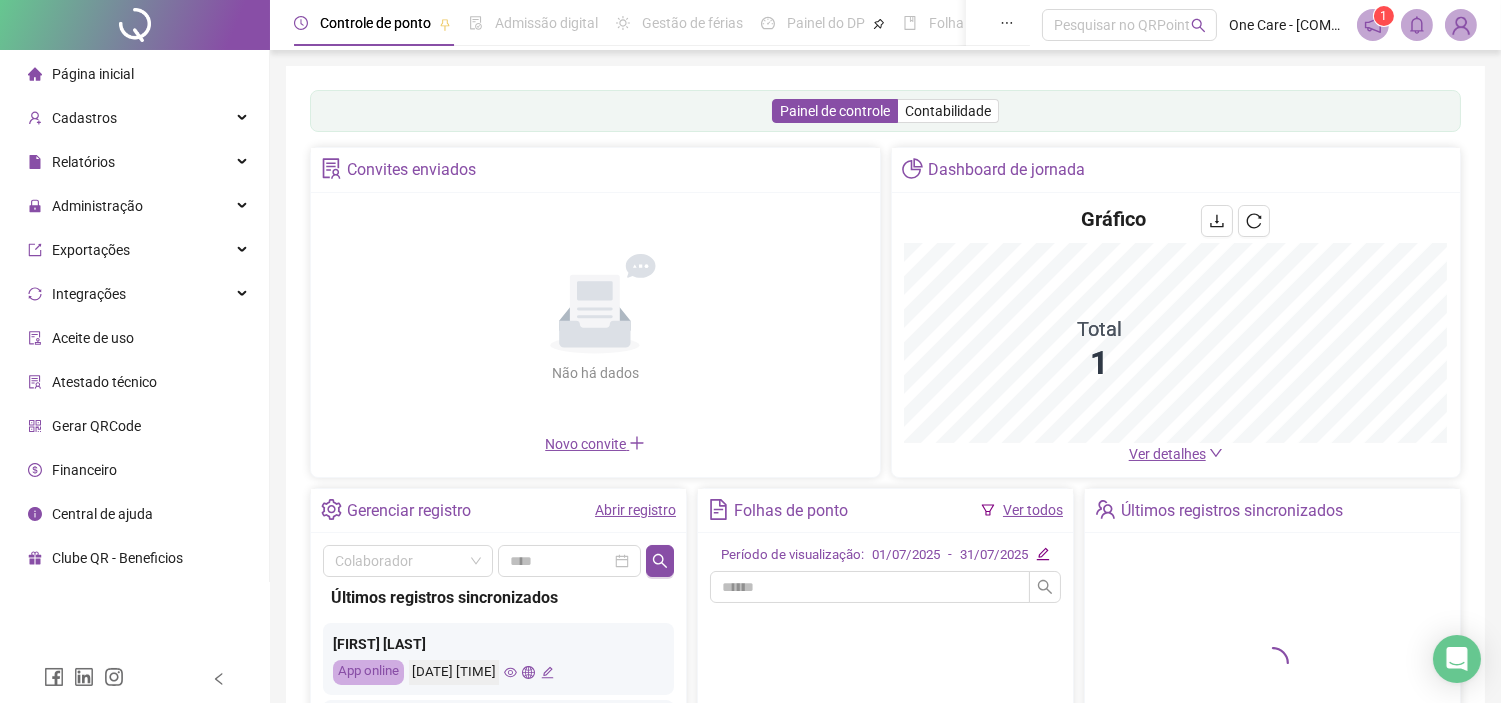click at bounding box center [1461, 25] 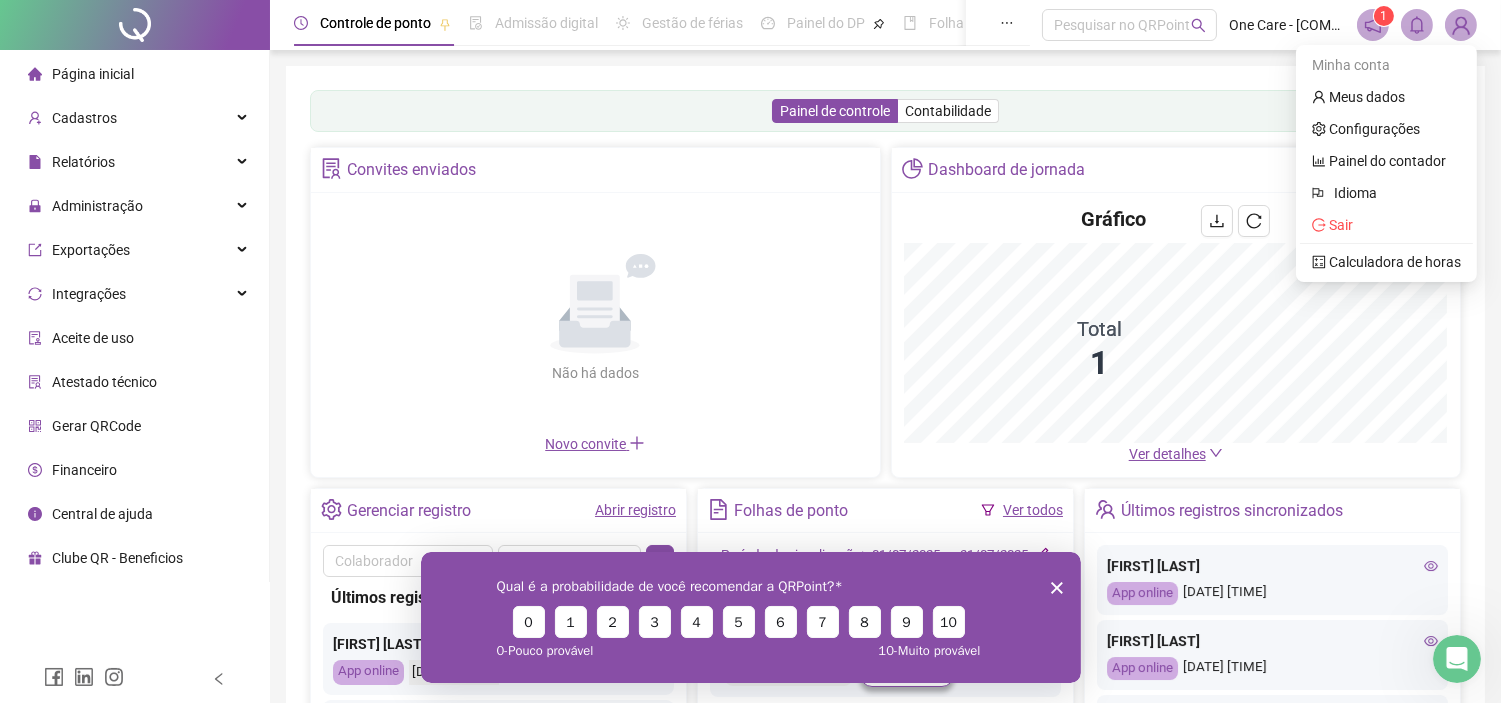 scroll, scrollTop: 0, scrollLeft: 0, axis: both 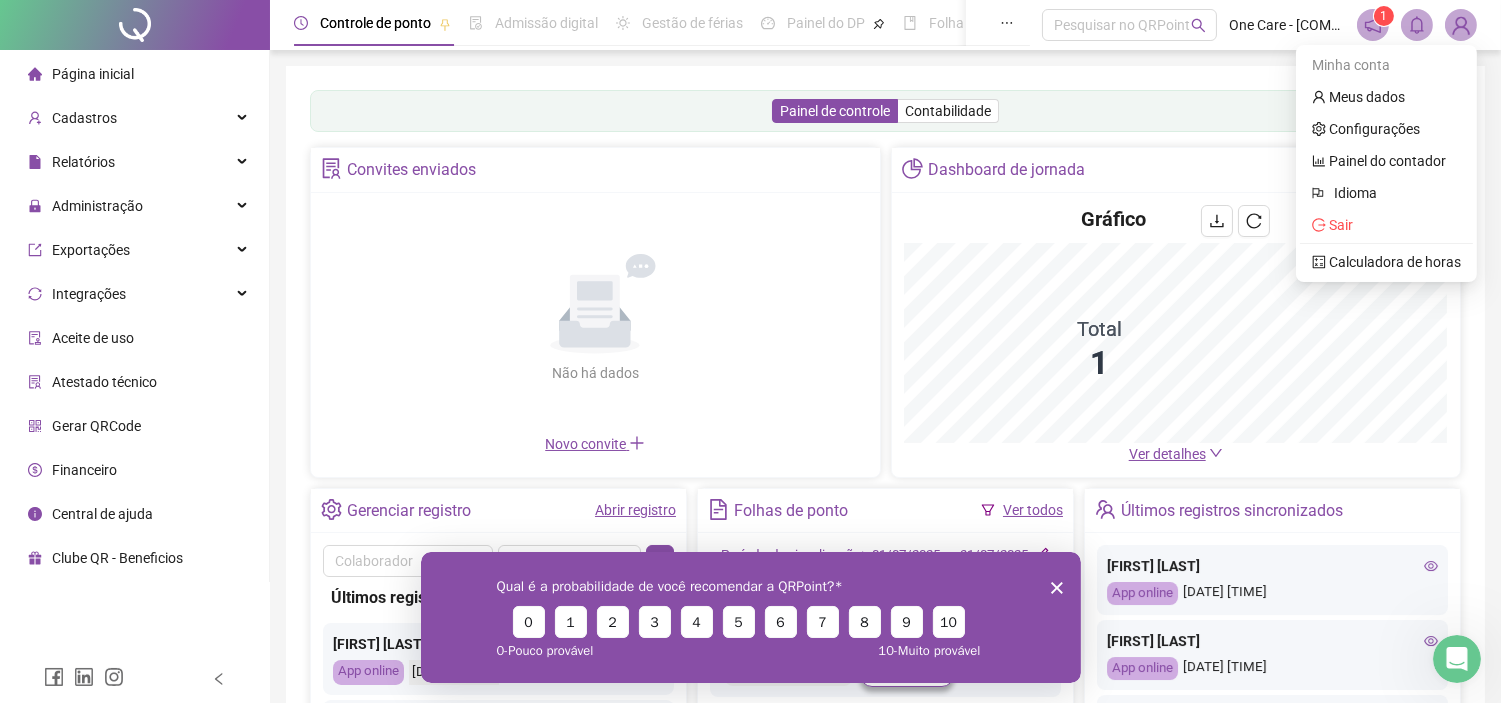click on "Financeiro" at bounding box center [72, 470] 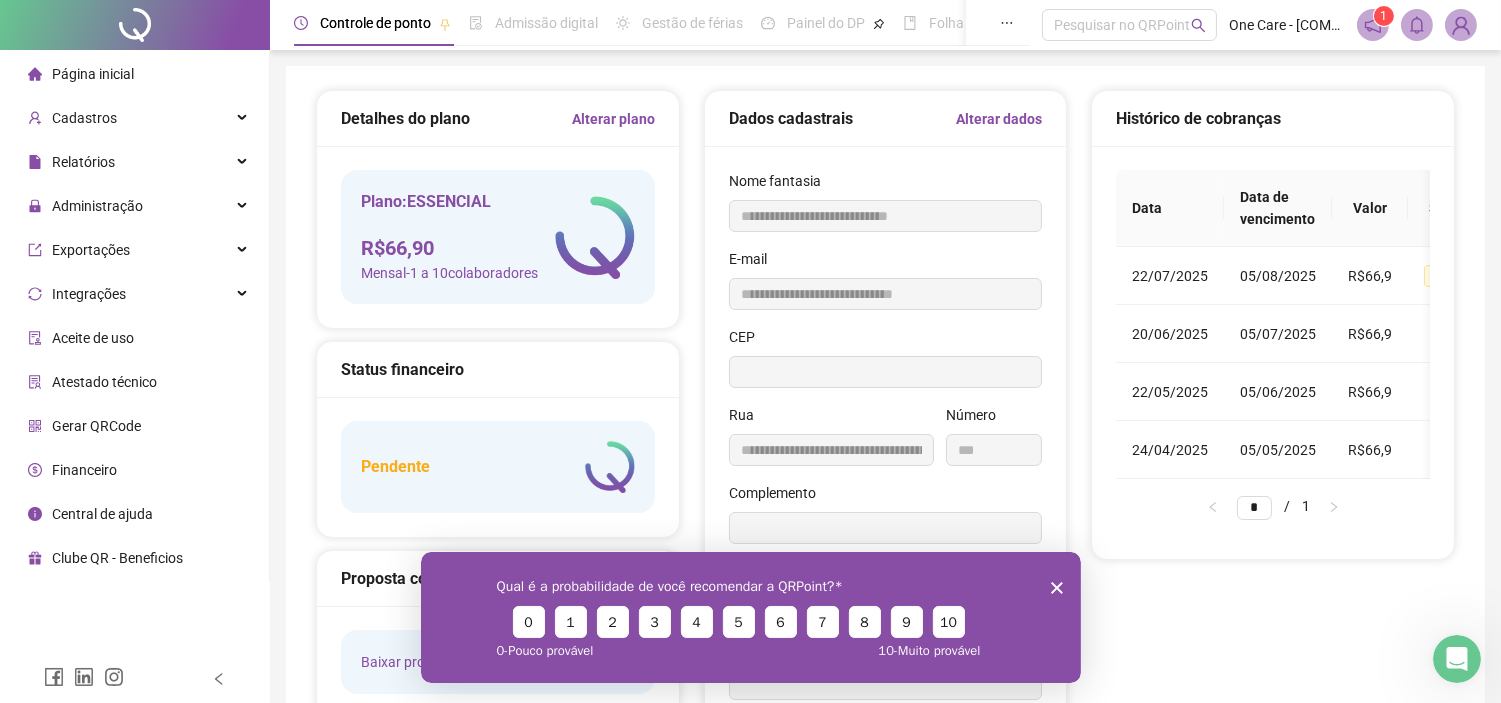 type on "**********" 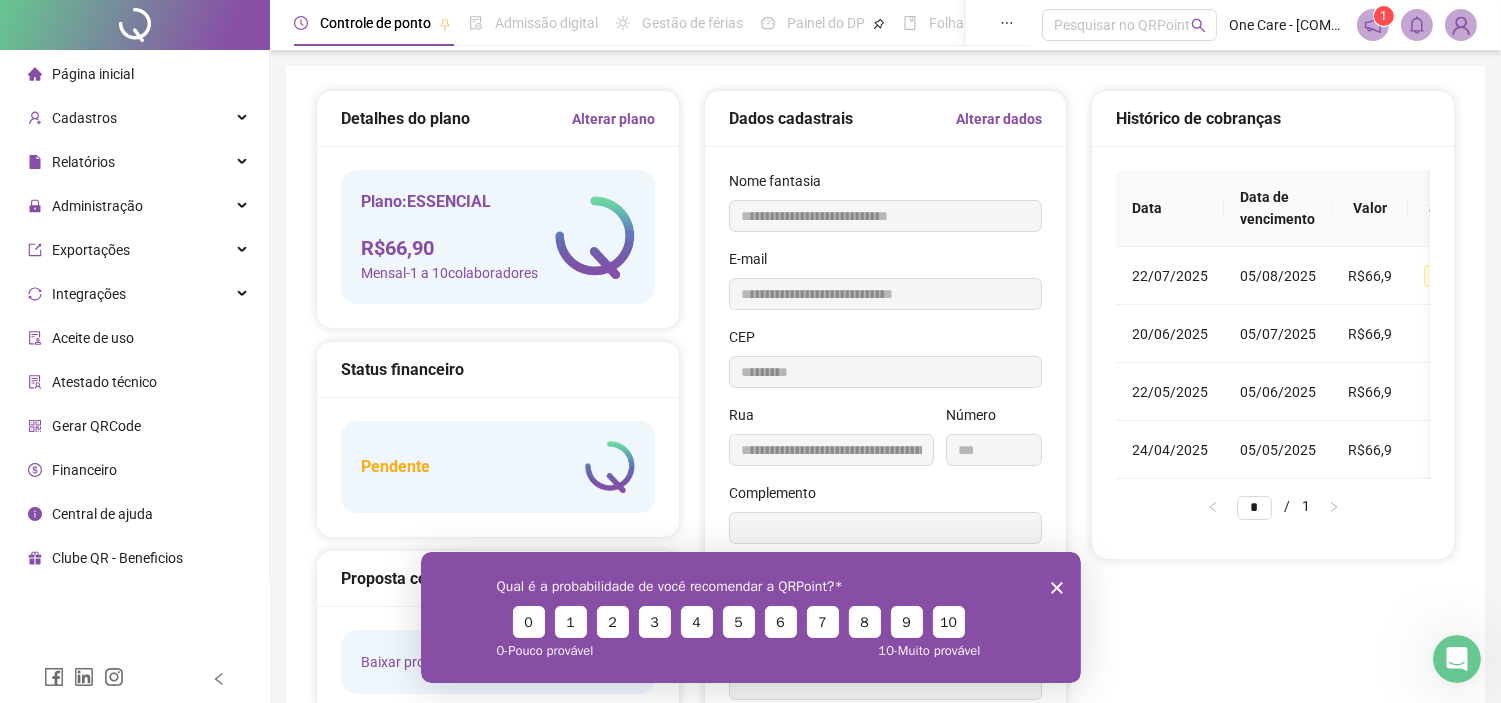type on "**********" 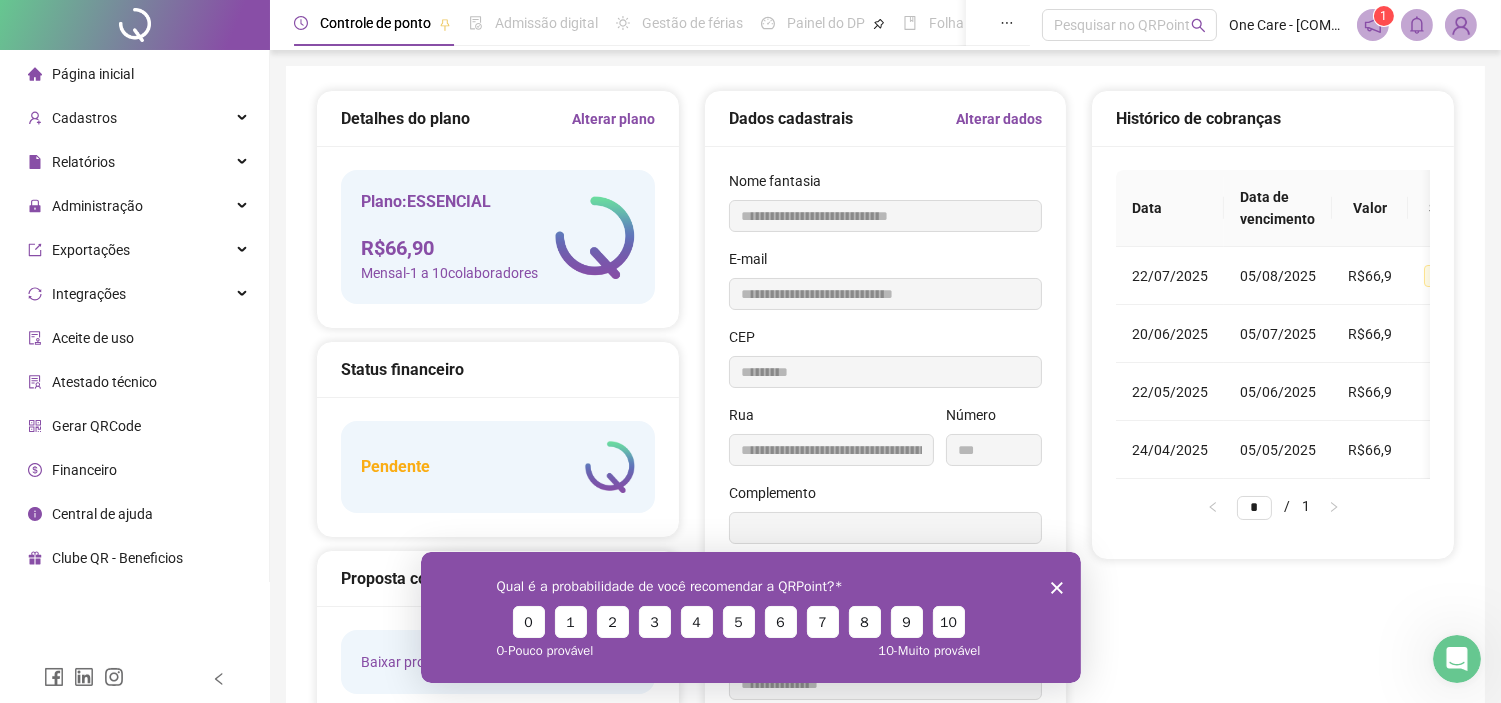 click 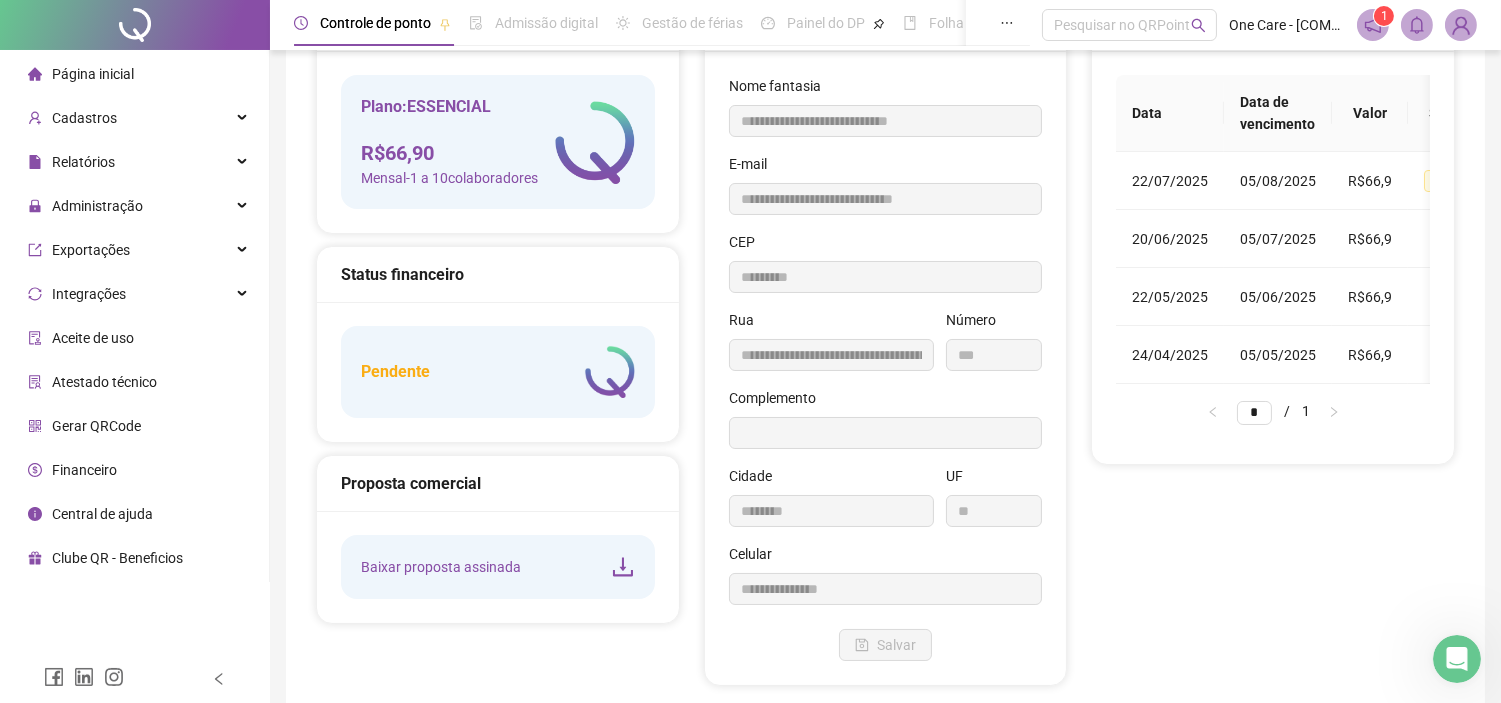 scroll, scrollTop: 0, scrollLeft: 0, axis: both 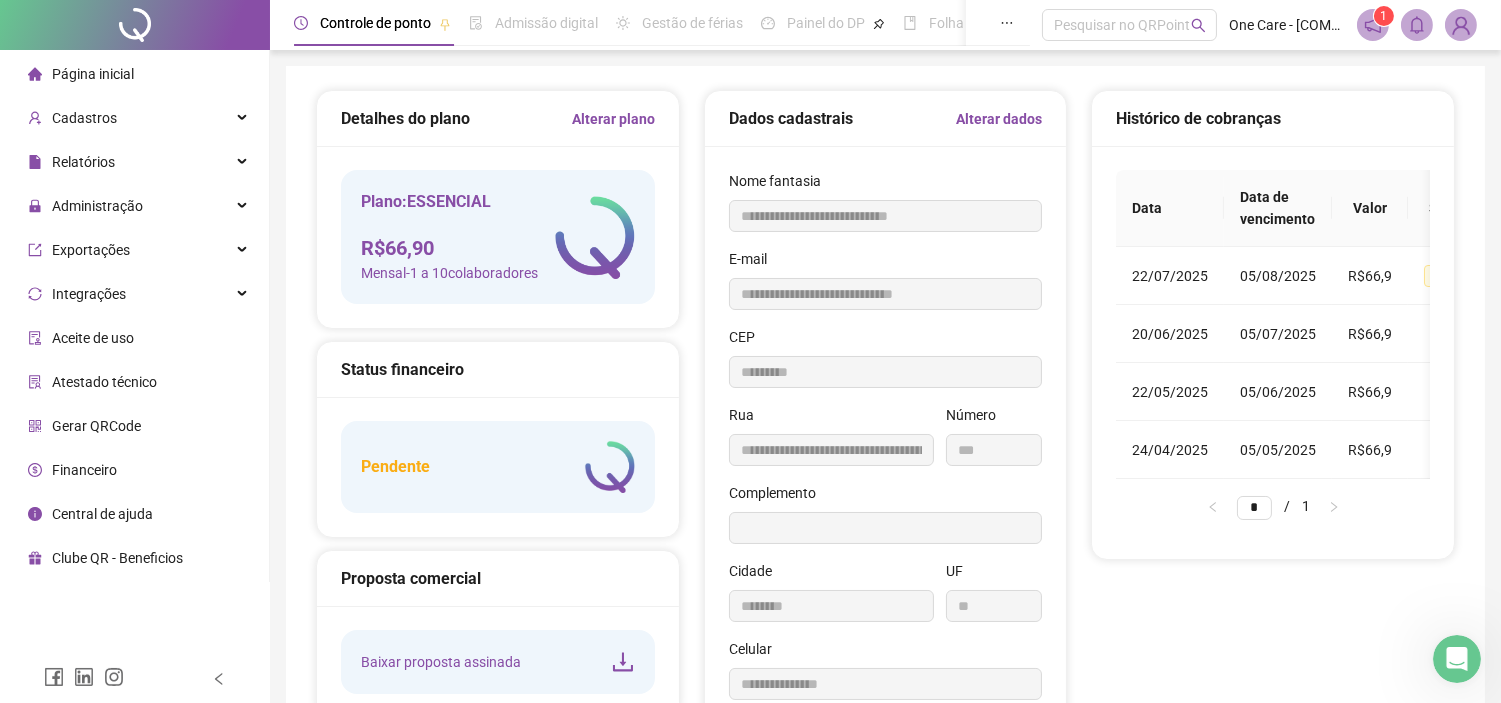 click 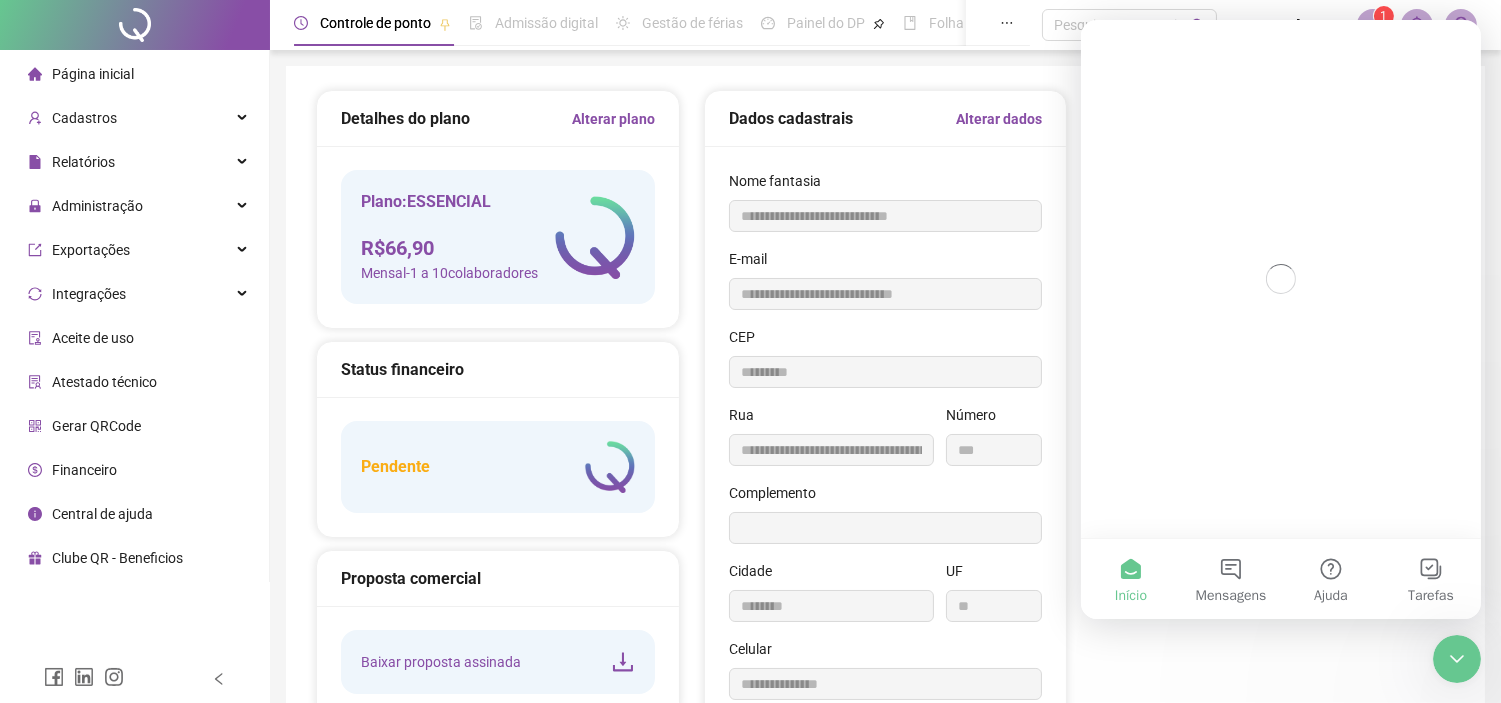 scroll, scrollTop: 0, scrollLeft: 0, axis: both 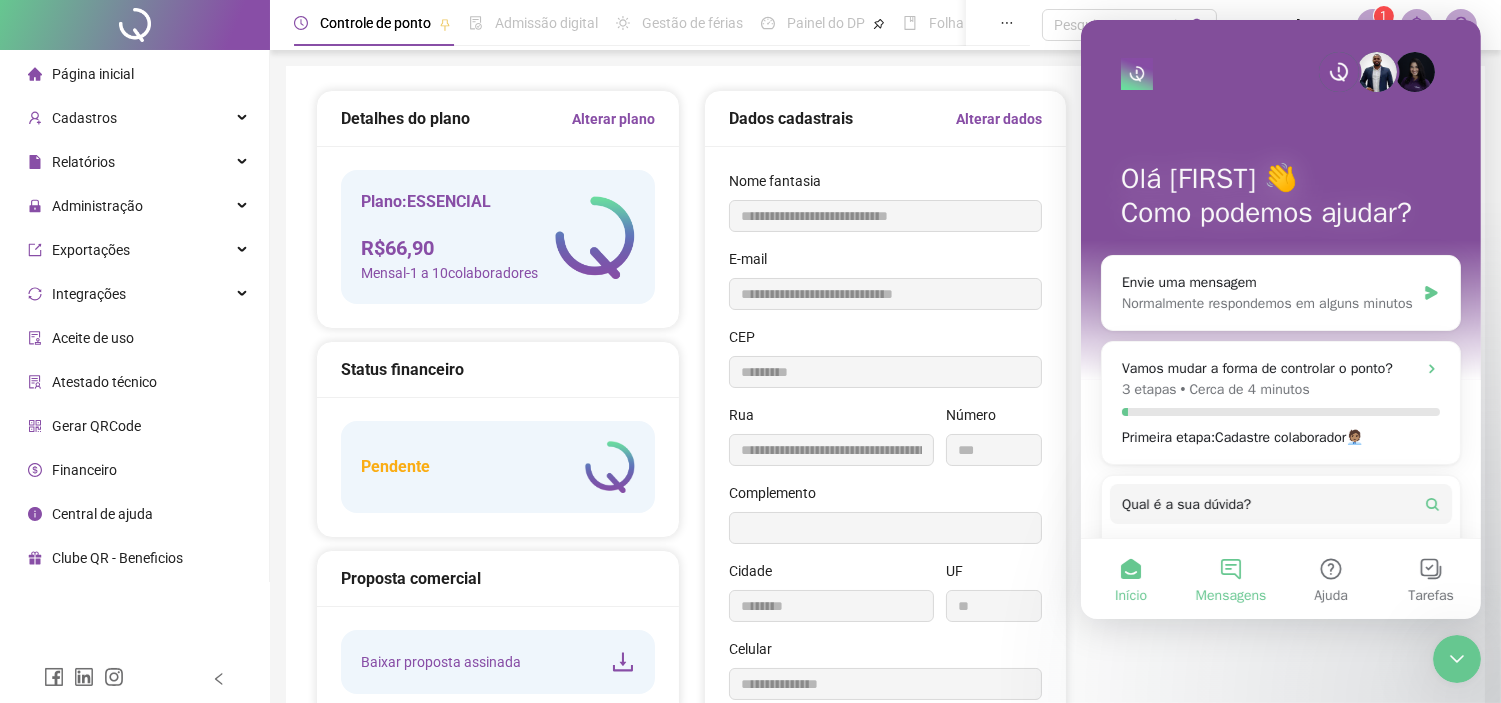 click on "Mensagens" at bounding box center [1230, 579] 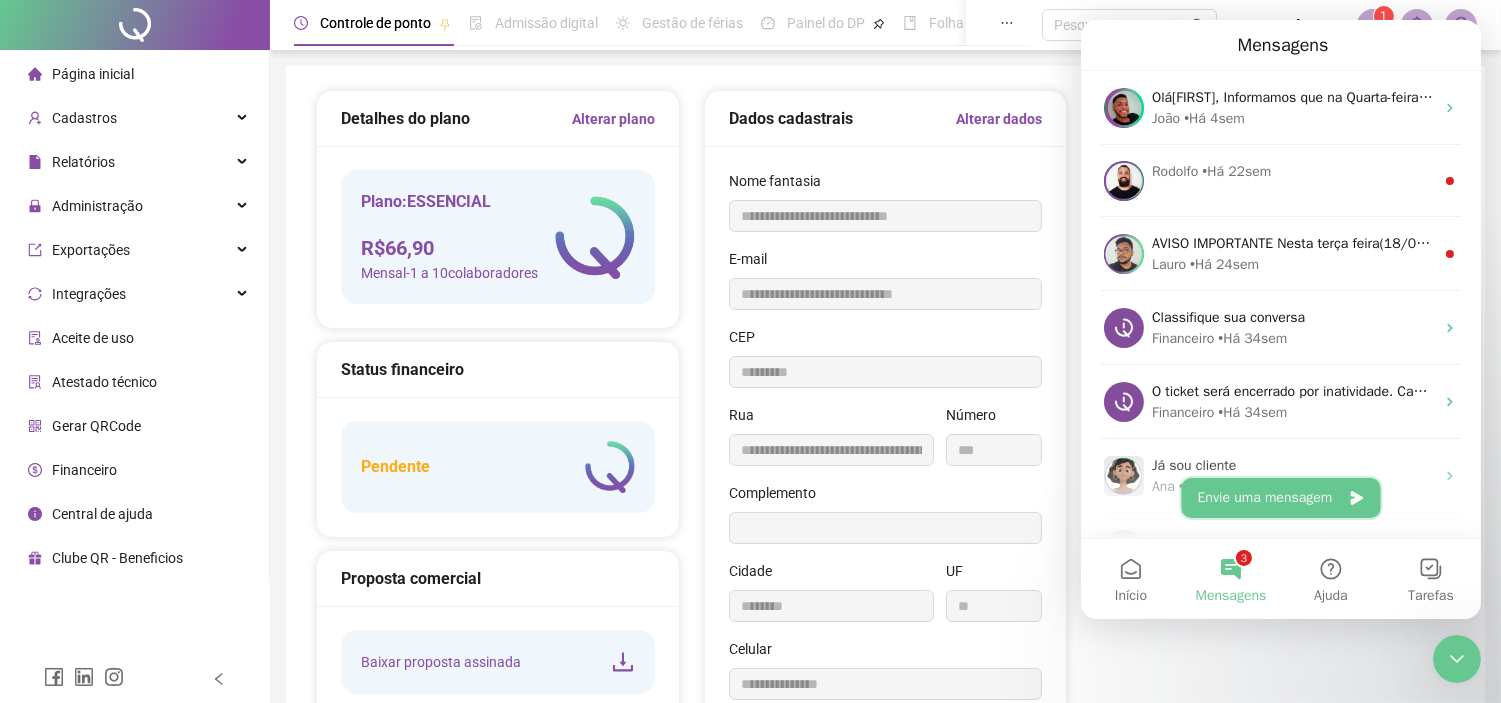 click on "Envie uma mensagem" at bounding box center [1280, 498] 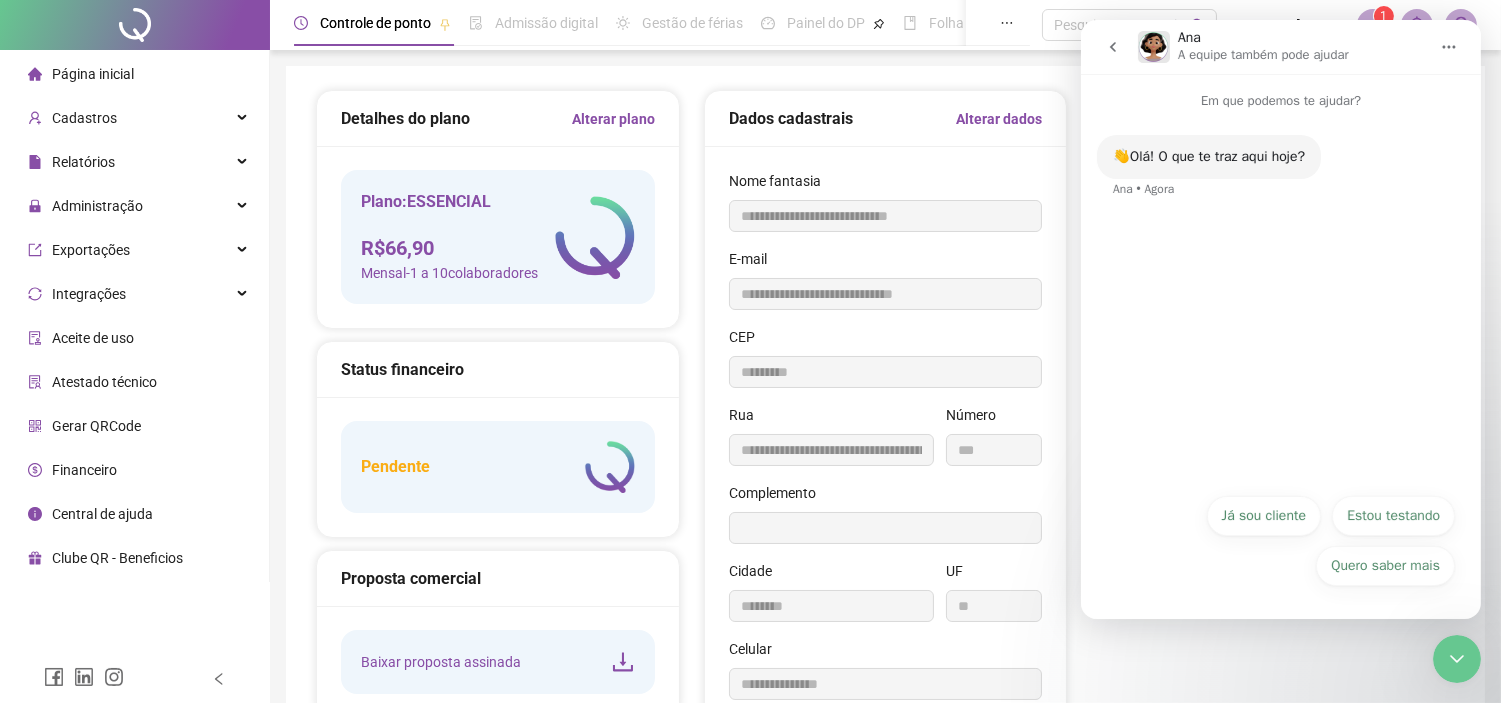 click on "Já sou cliente" at bounding box center [1263, 516] 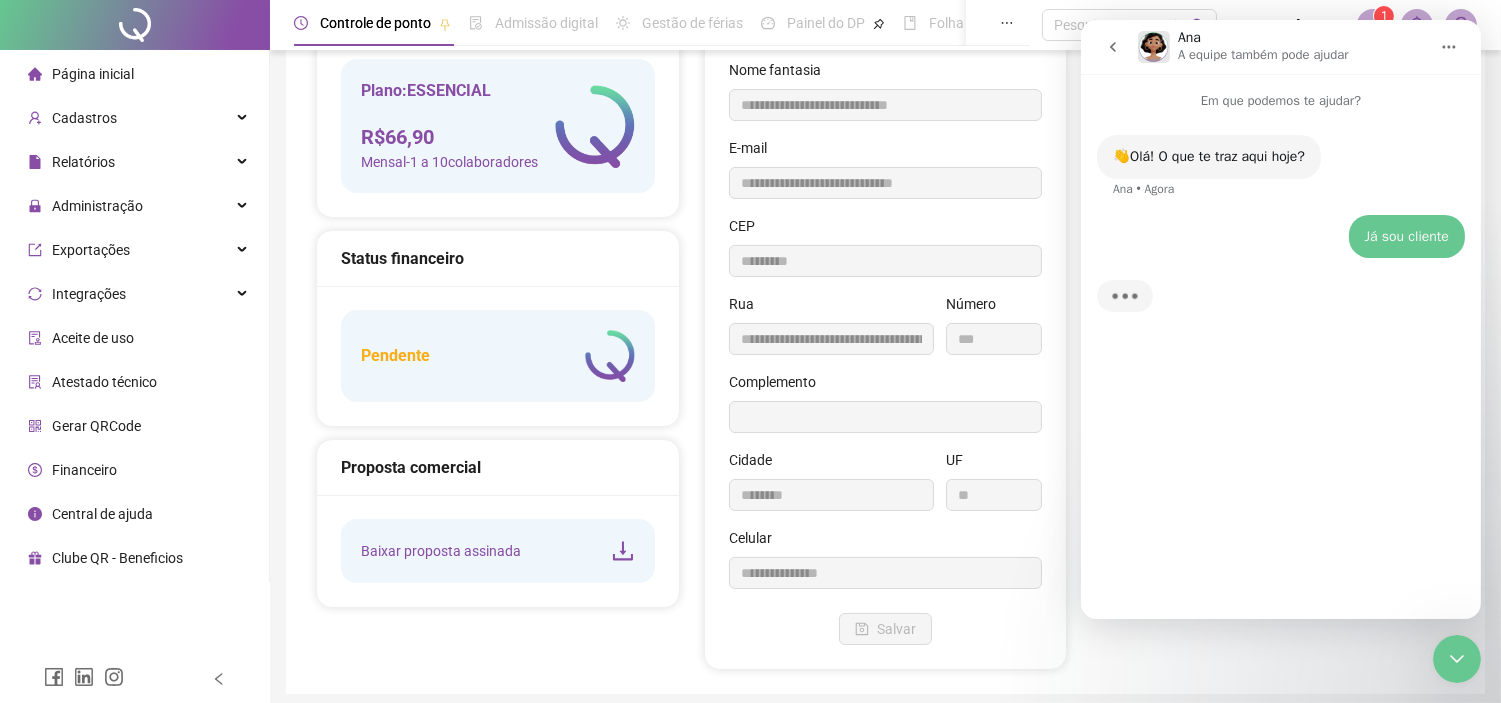 scroll, scrollTop: 0, scrollLeft: 0, axis: both 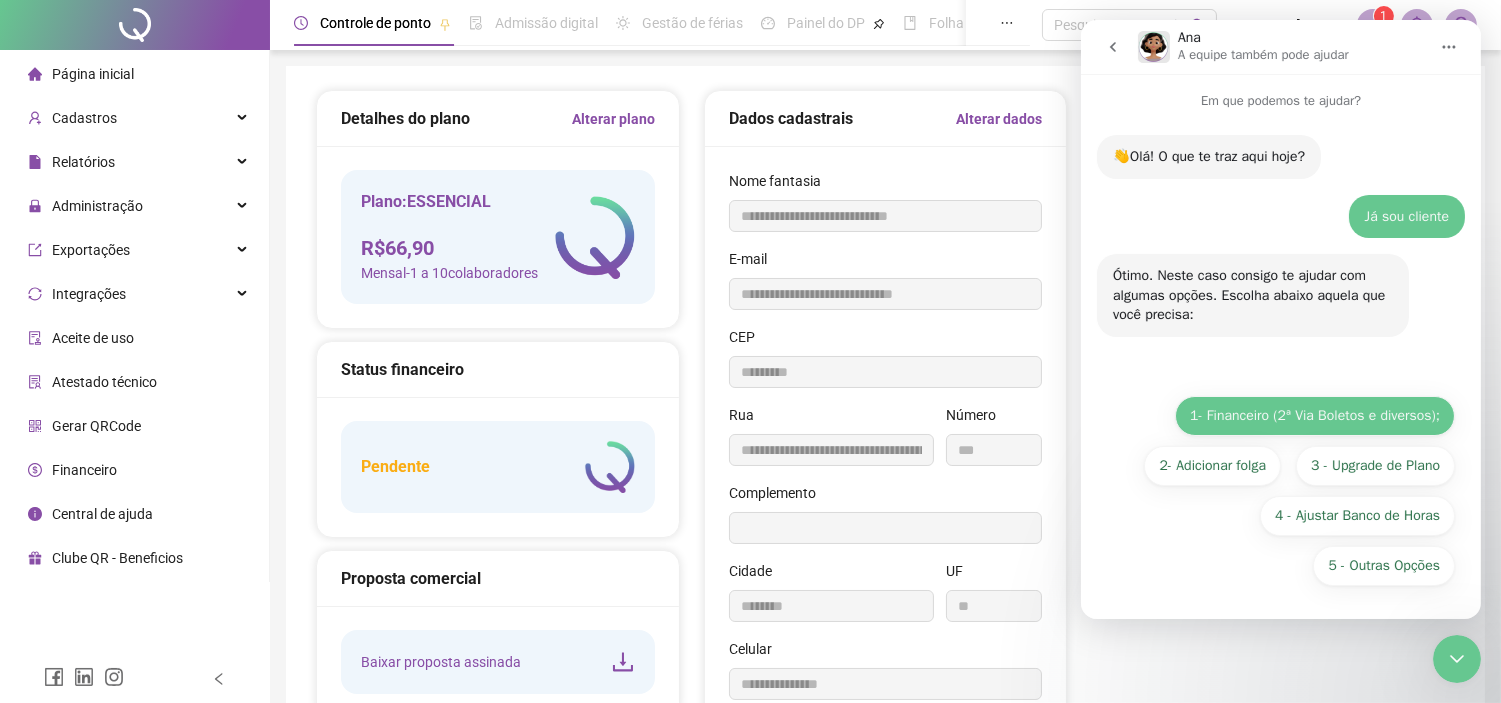 click on "1- Financeiro (2ª Via Boletos e diversos);" at bounding box center (1314, 416) 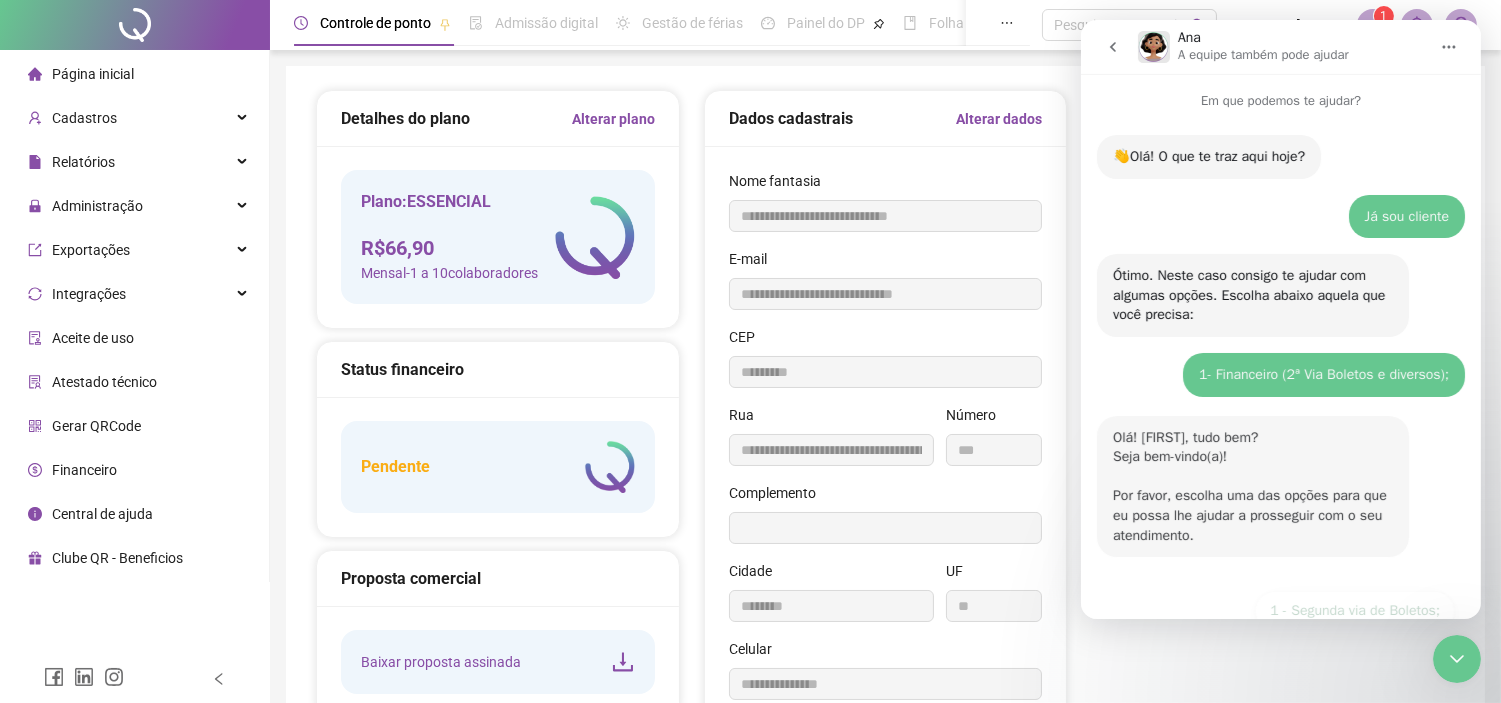 scroll, scrollTop: 213, scrollLeft: 0, axis: vertical 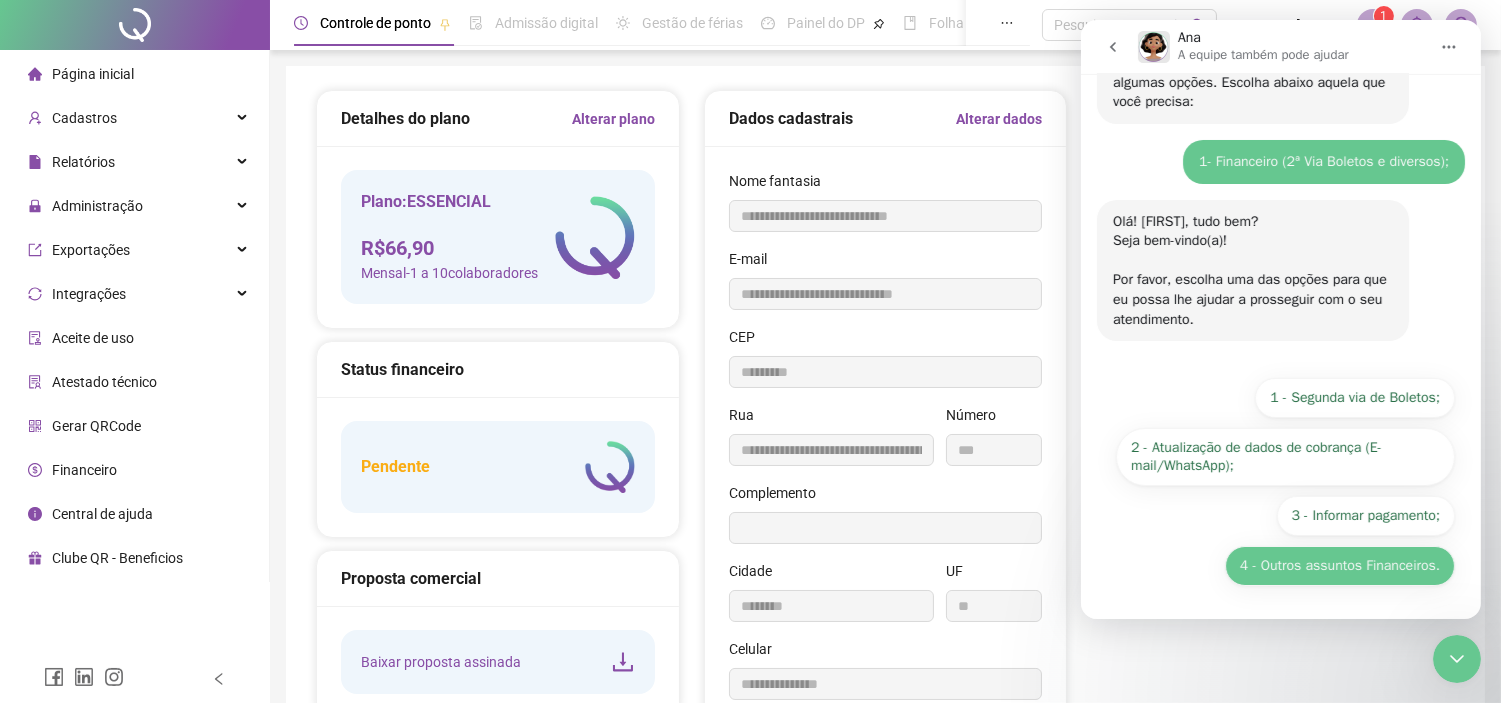 click on "4 - Outros assuntos Financeiros." at bounding box center [1339, 566] 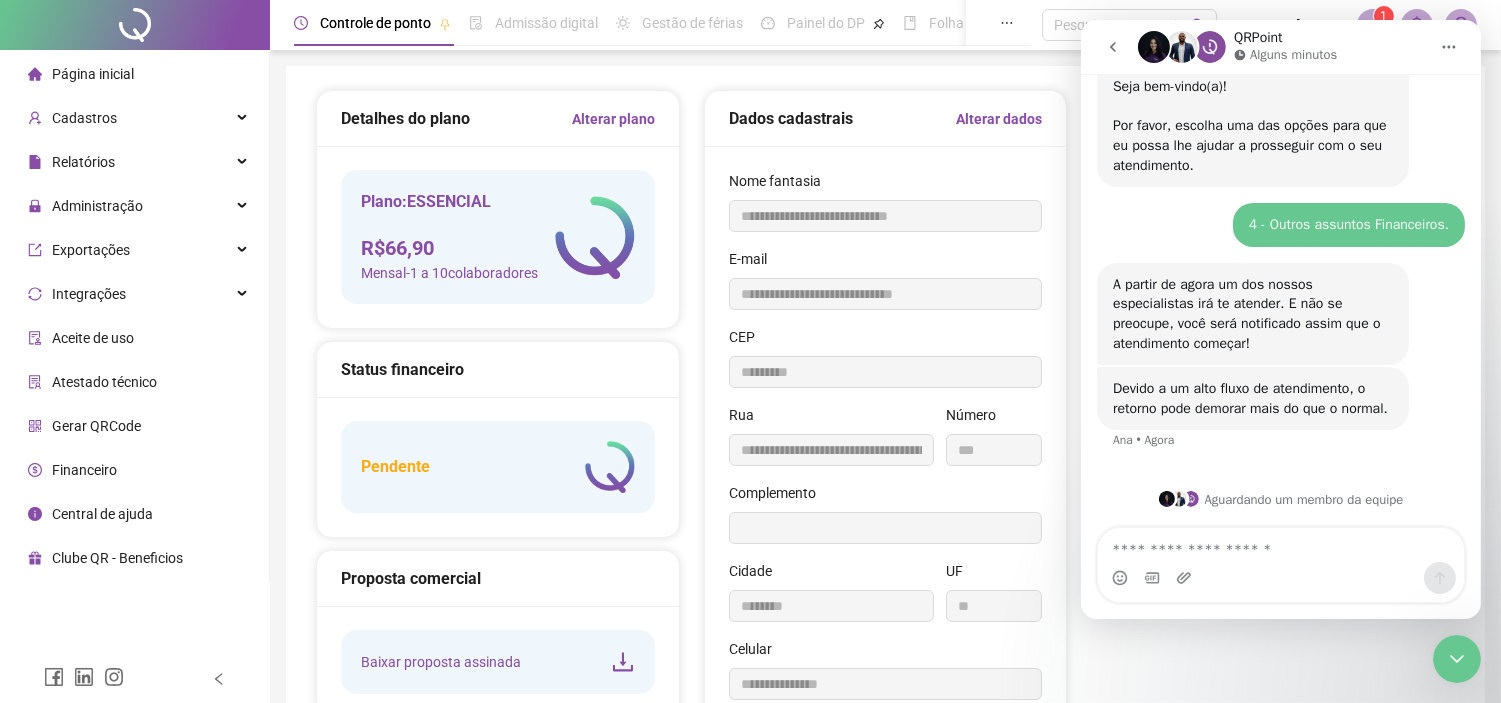 scroll, scrollTop: 386, scrollLeft: 0, axis: vertical 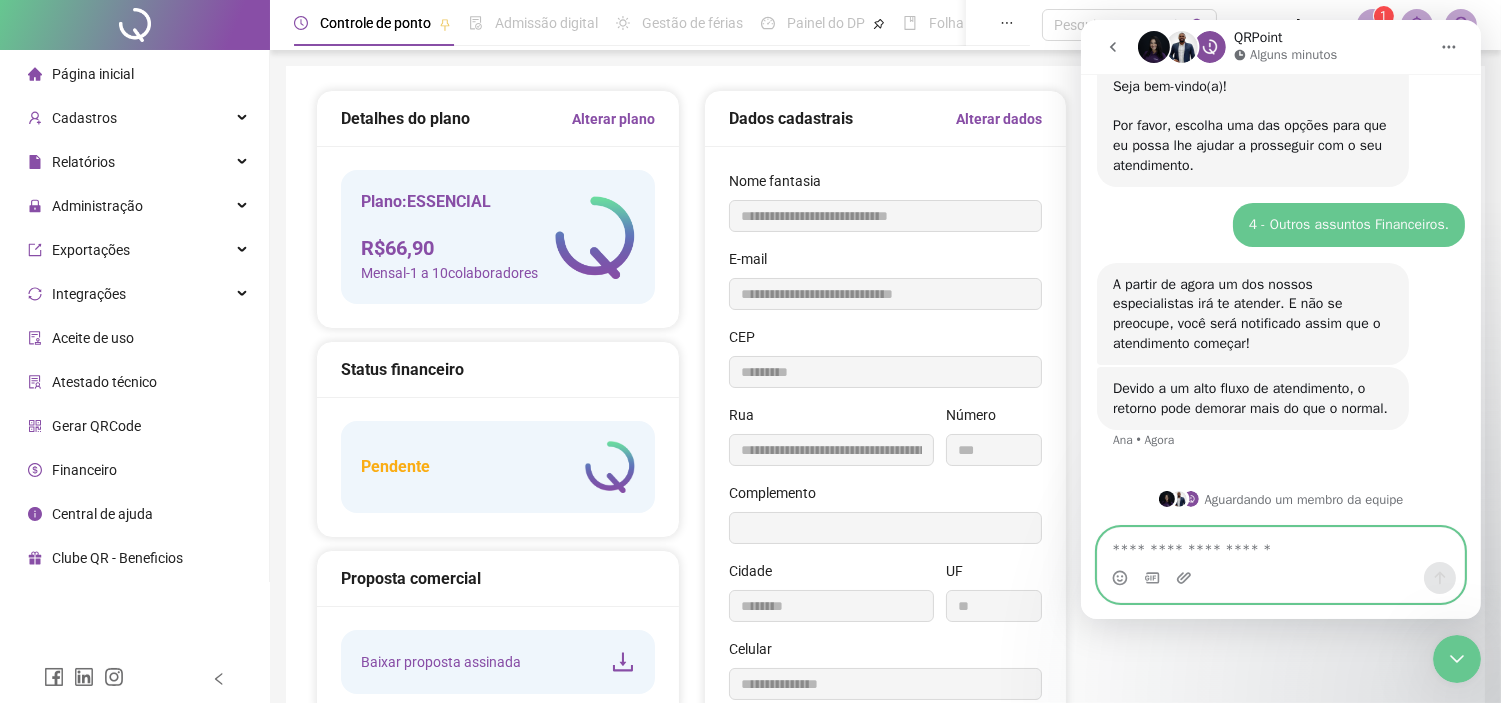 click at bounding box center [1280, 545] 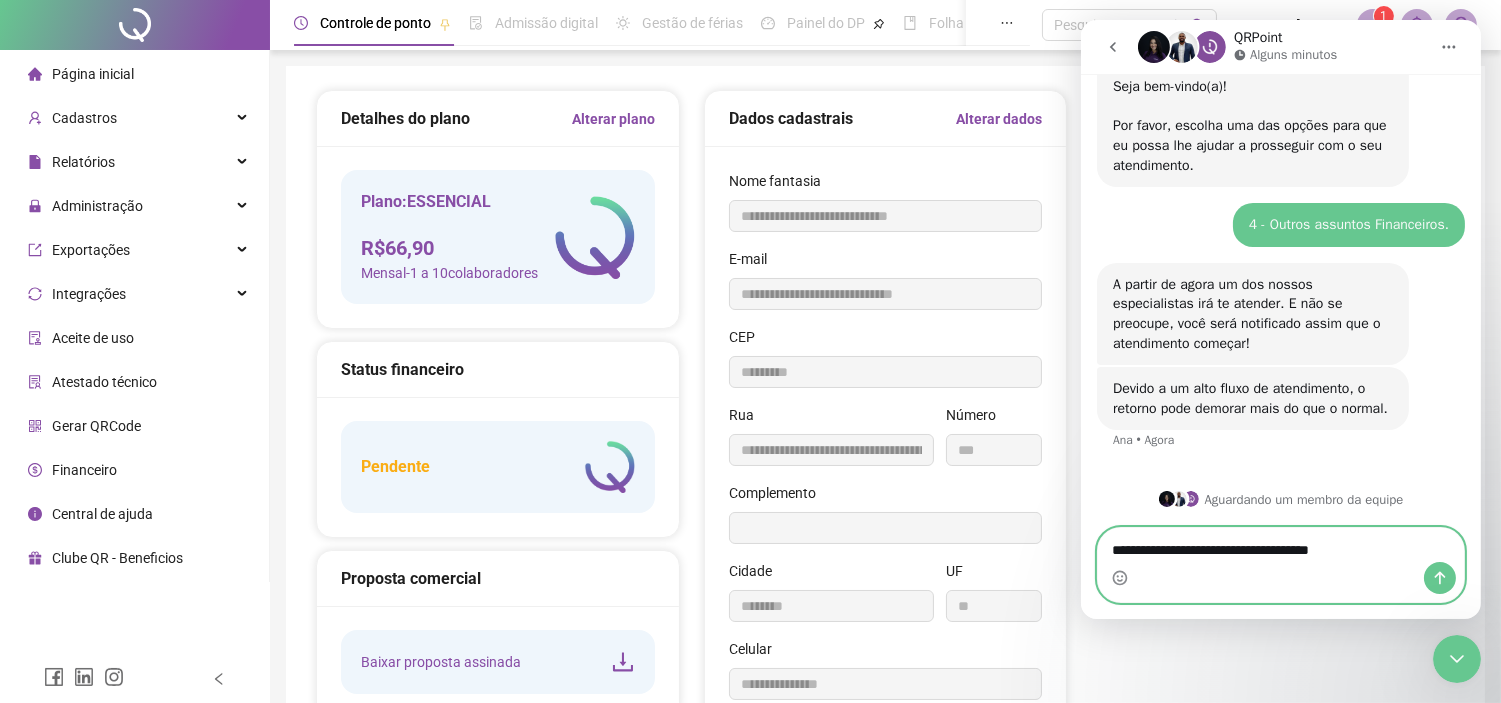 type on "**********" 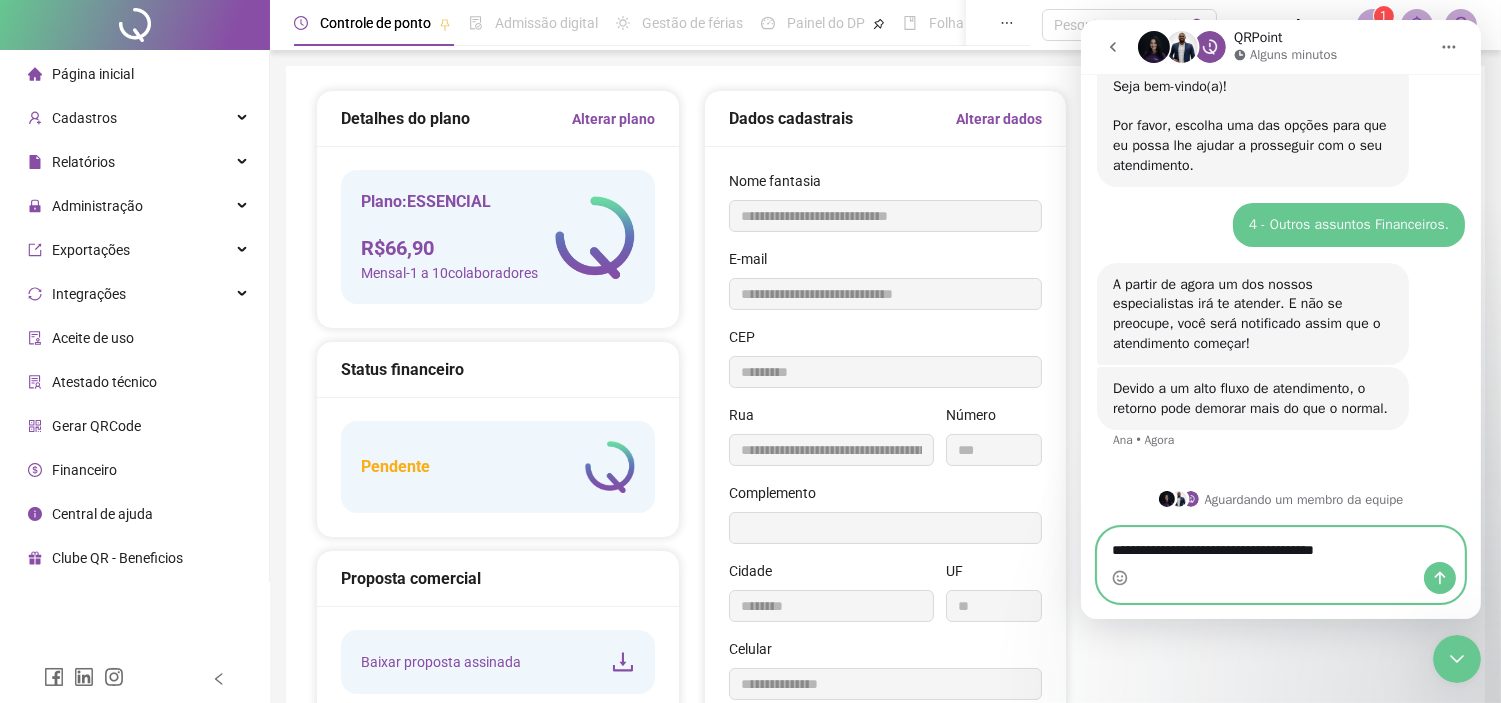 type 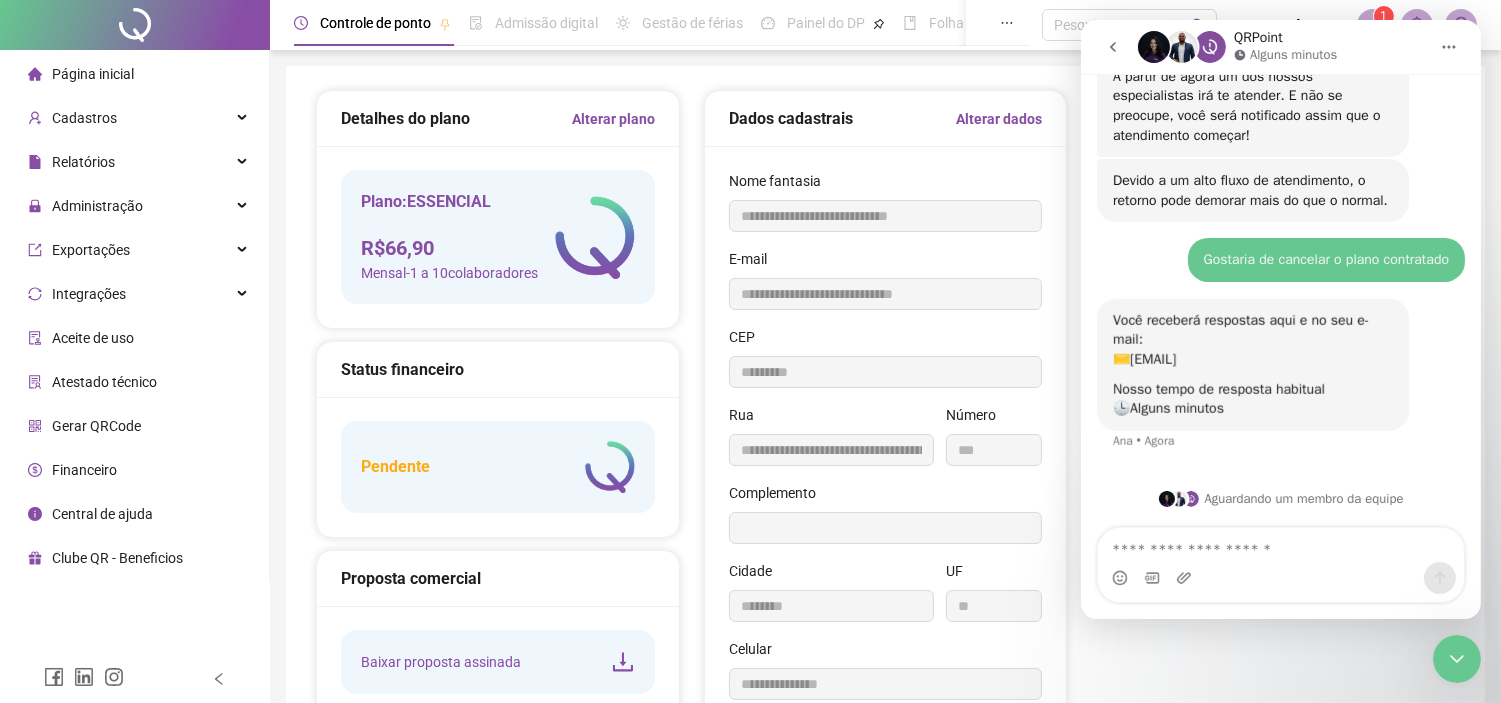 scroll, scrollTop: 594, scrollLeft: 0, axis: vertical 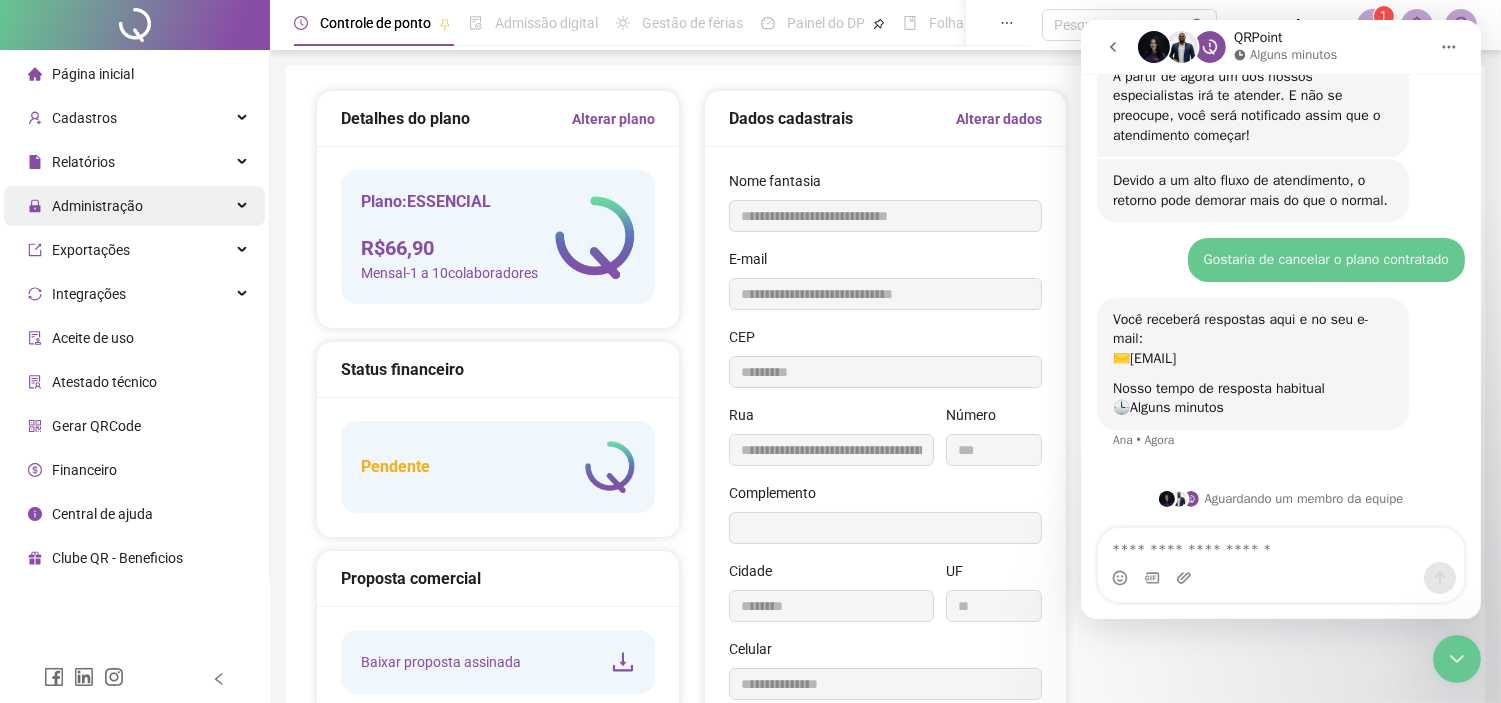 drag, startPoint x: 133, startPoint y: 198, endPoint x: 134, endPoint y: 215, distance: 17.029387 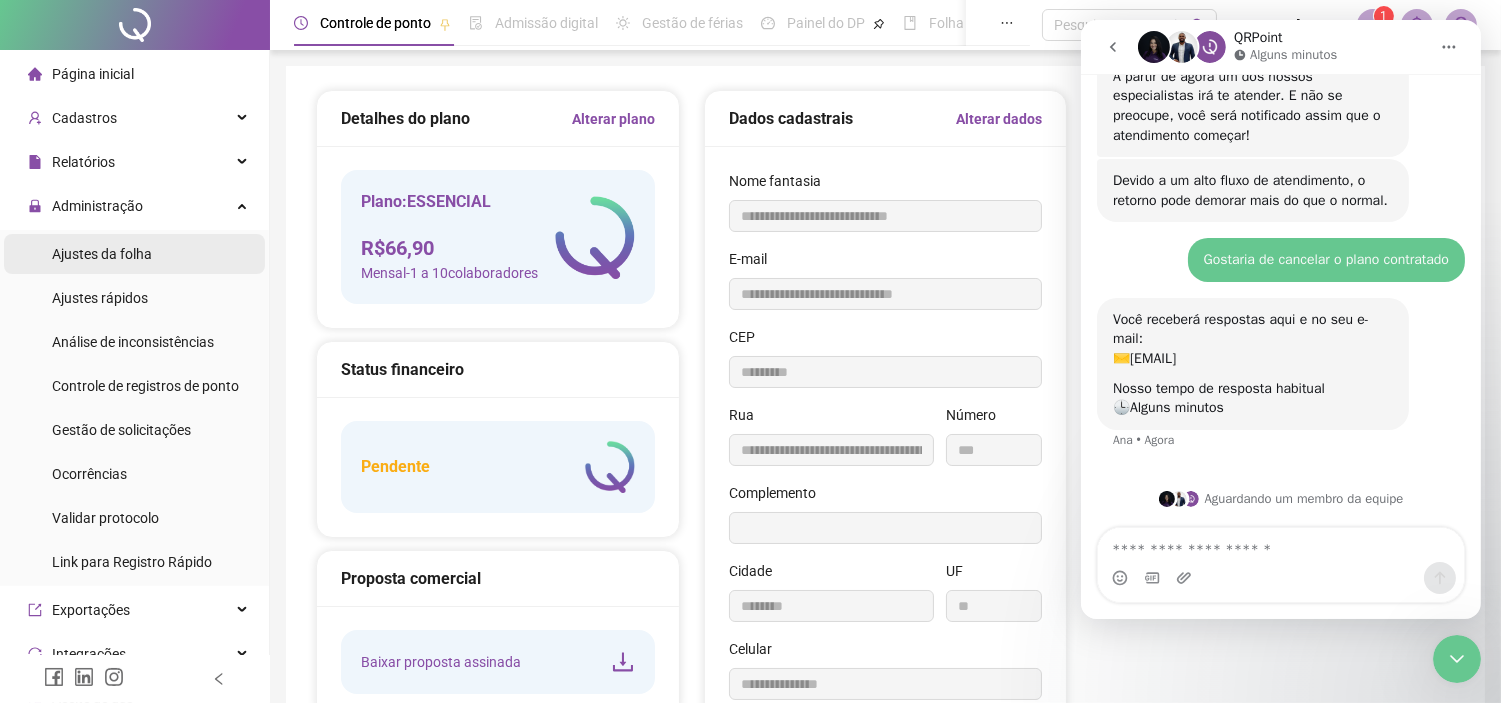 drag, startPoint x: 130, startPoint y: 264, endPoint x: 62, endPoint y: 225, distance: 78.39005 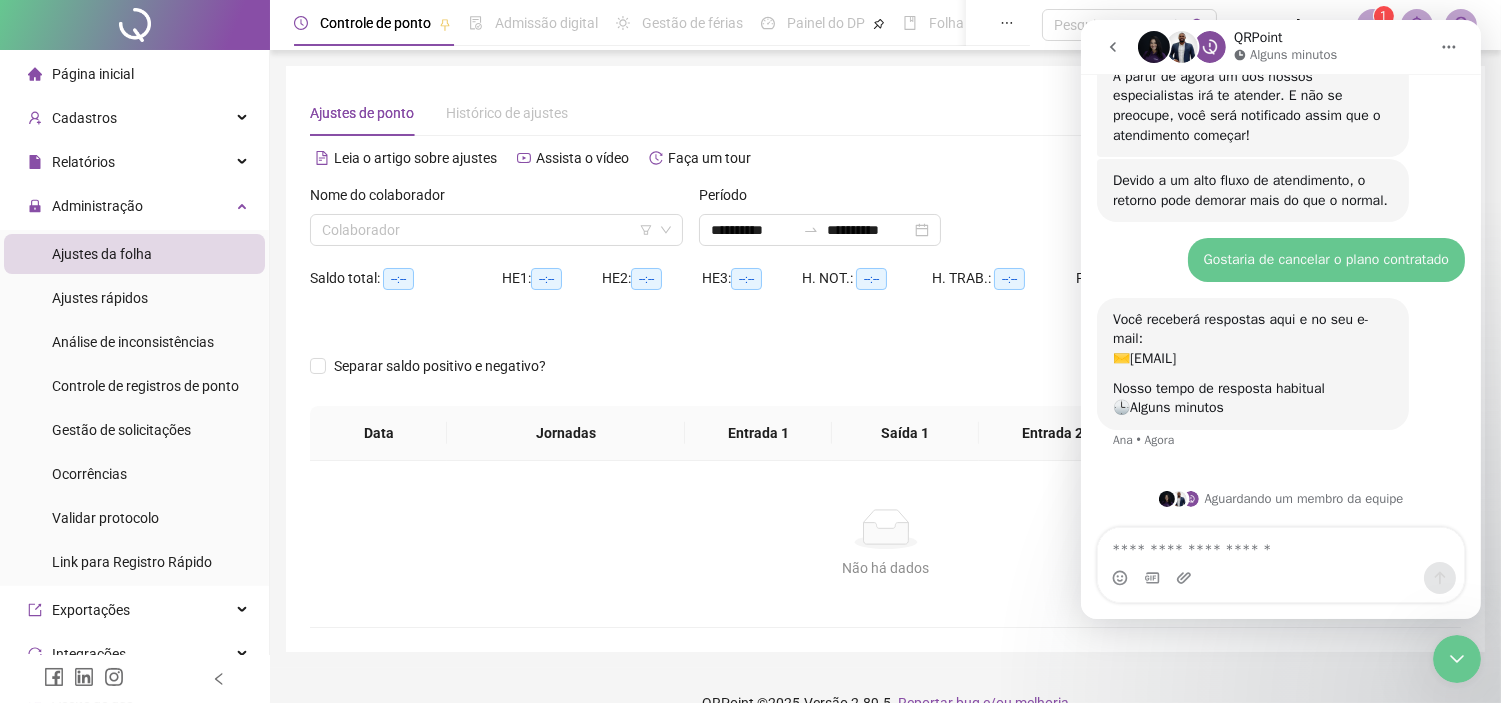 click on "Ajustes da folha" at bounding box center (102, 254) 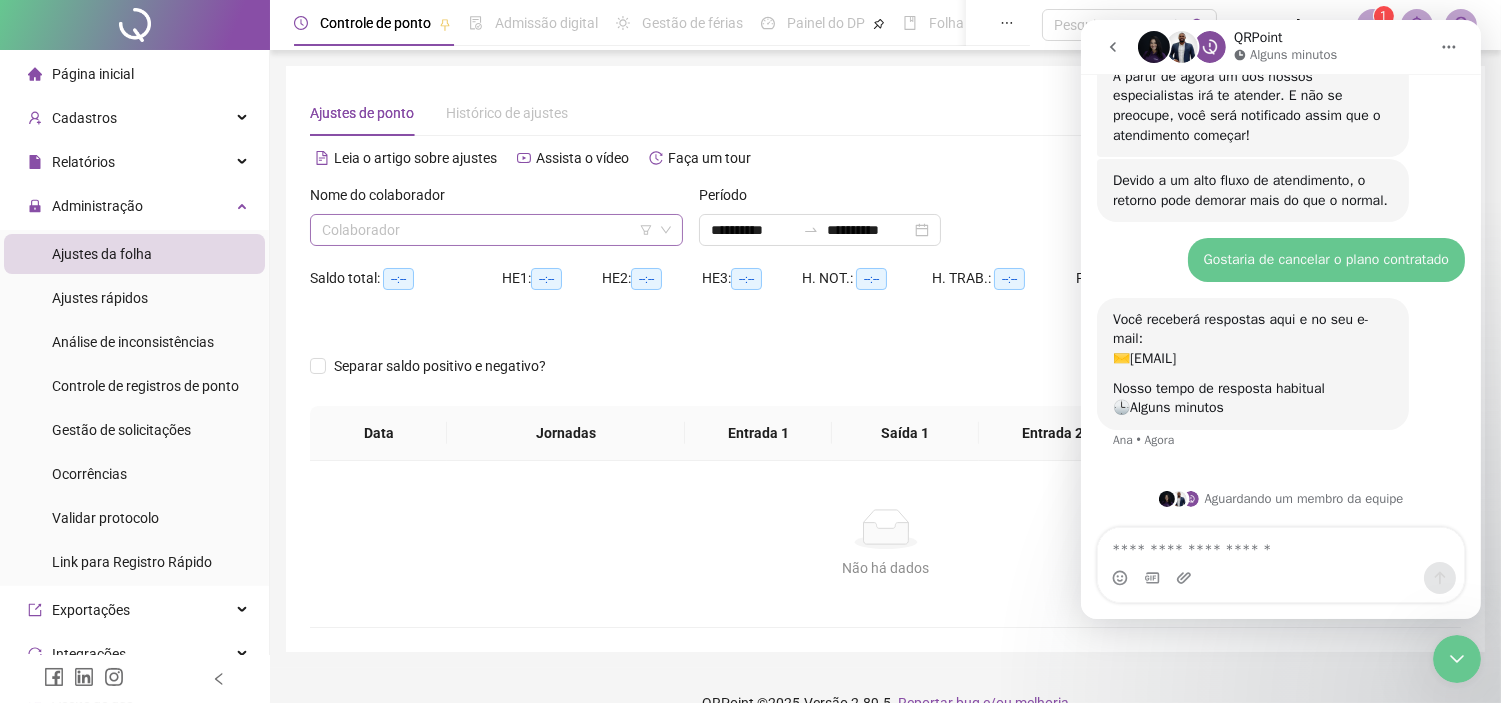 click at bounding box center (487, 230) 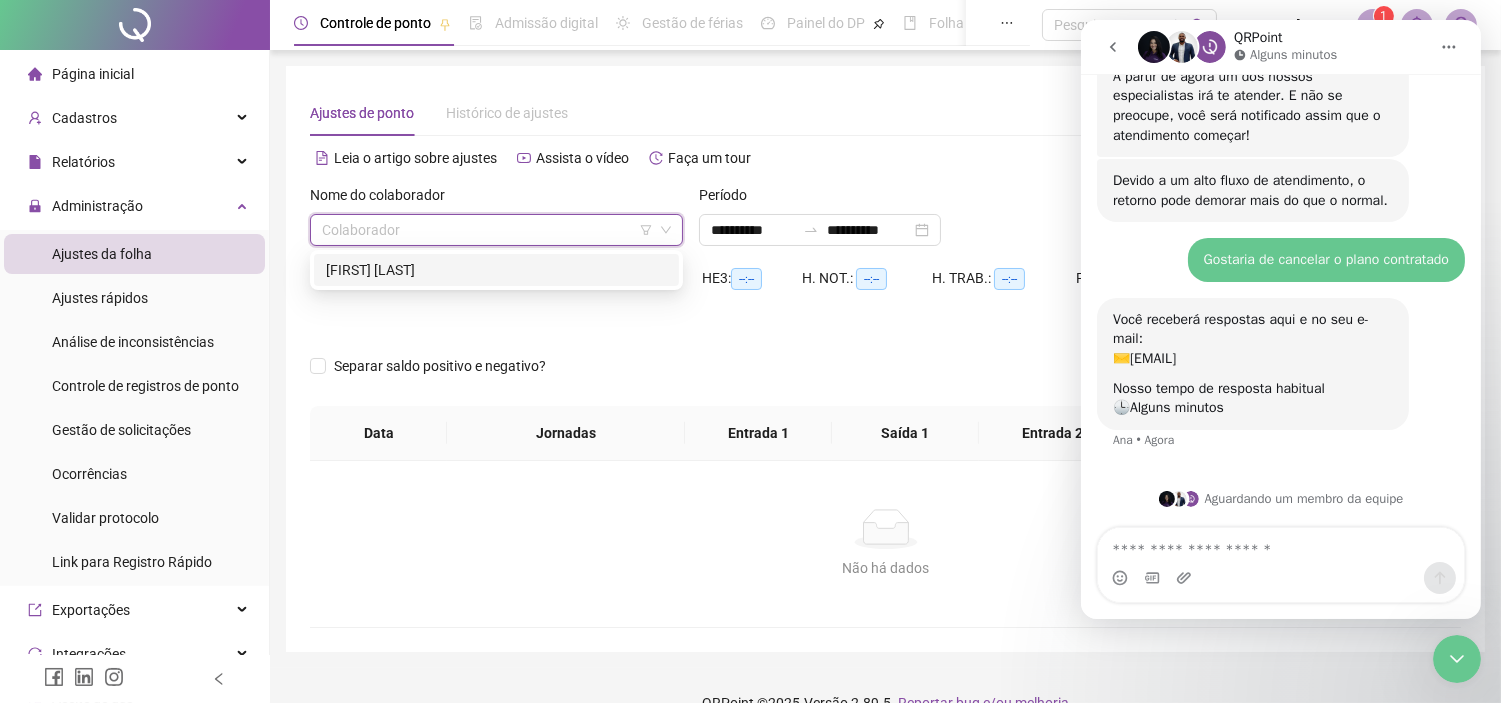 click on "JHENIFER MOURA PROENCIO" at bounding box center [496, 270] 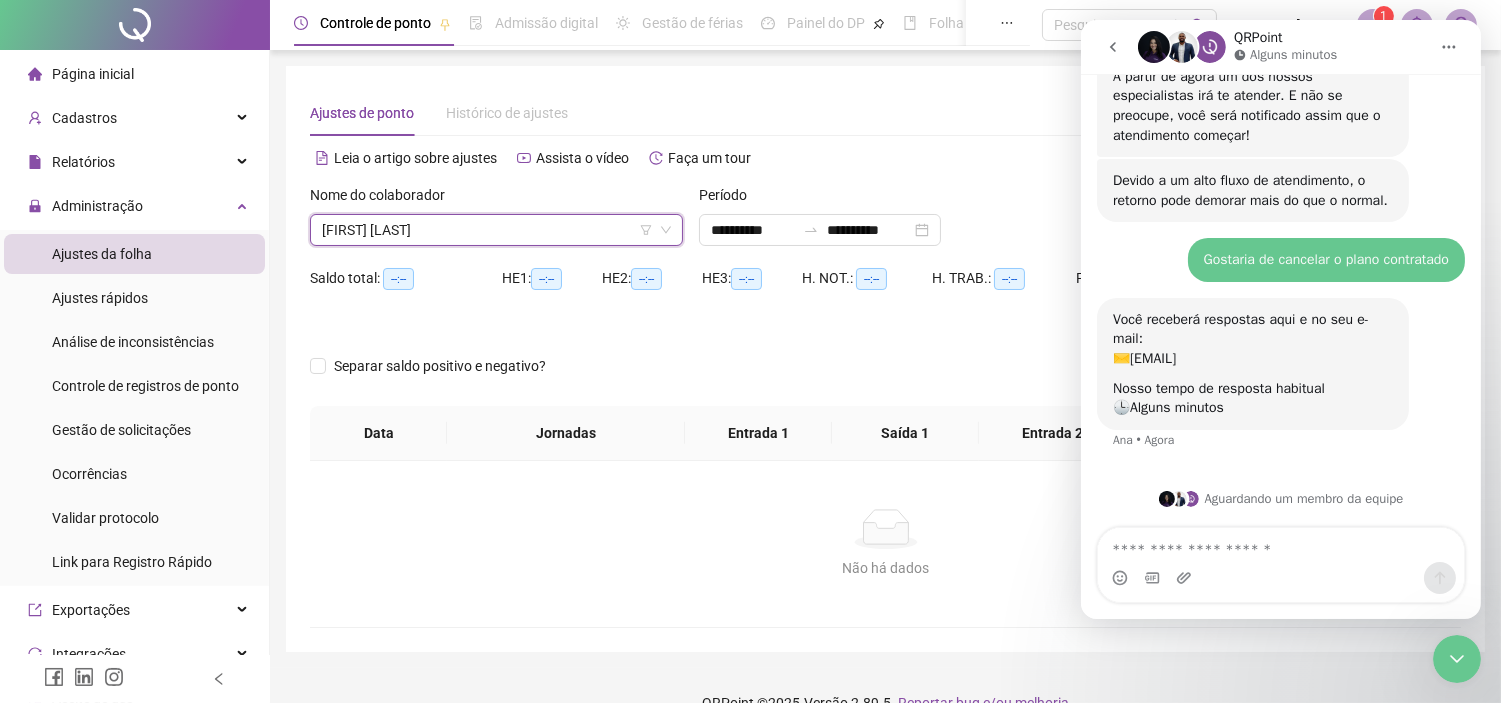 click 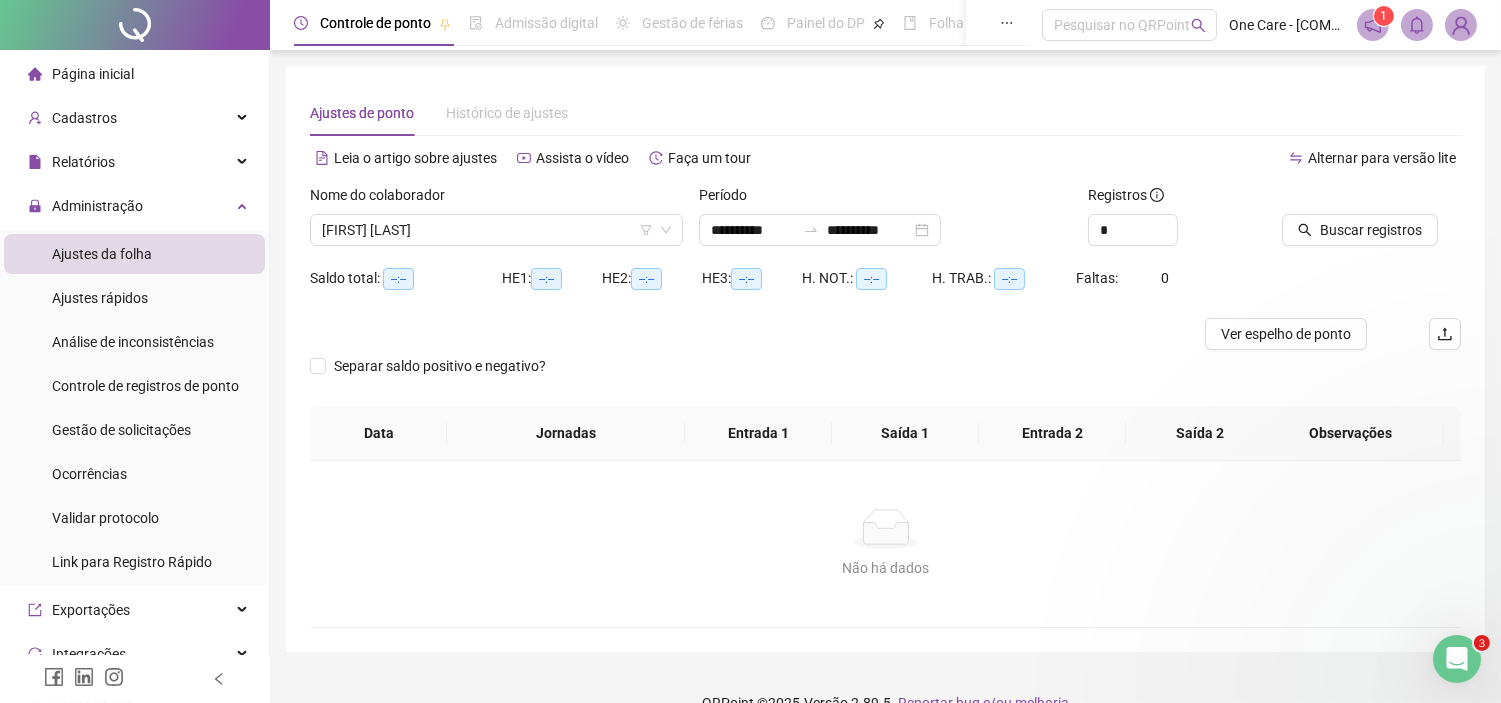 scroll, scrollTop: 0, scrollLeft: 0, axis: both 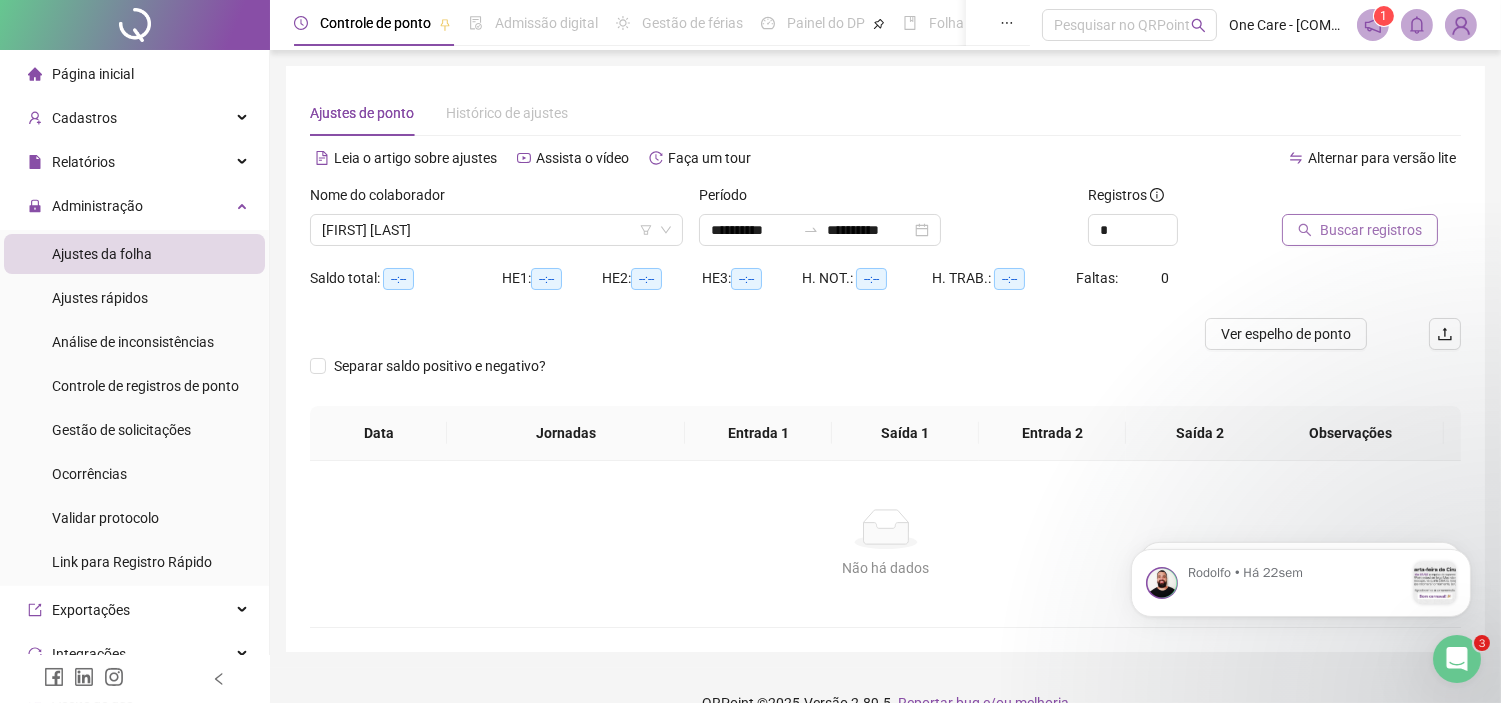 click on "Buscar registros" at bounding box center [1371, 230] 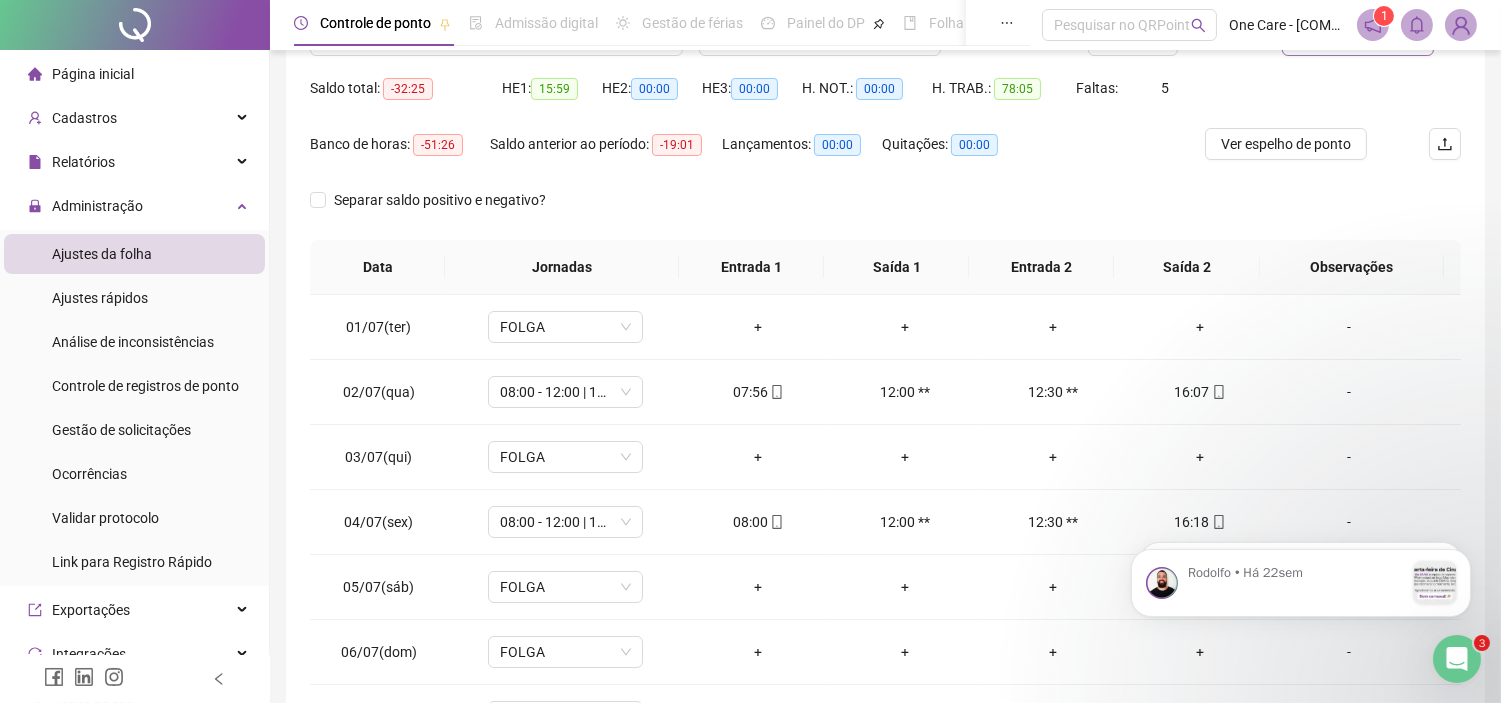 scroll, scrollTop: 318, scrollLeft: 0, axis: vertical 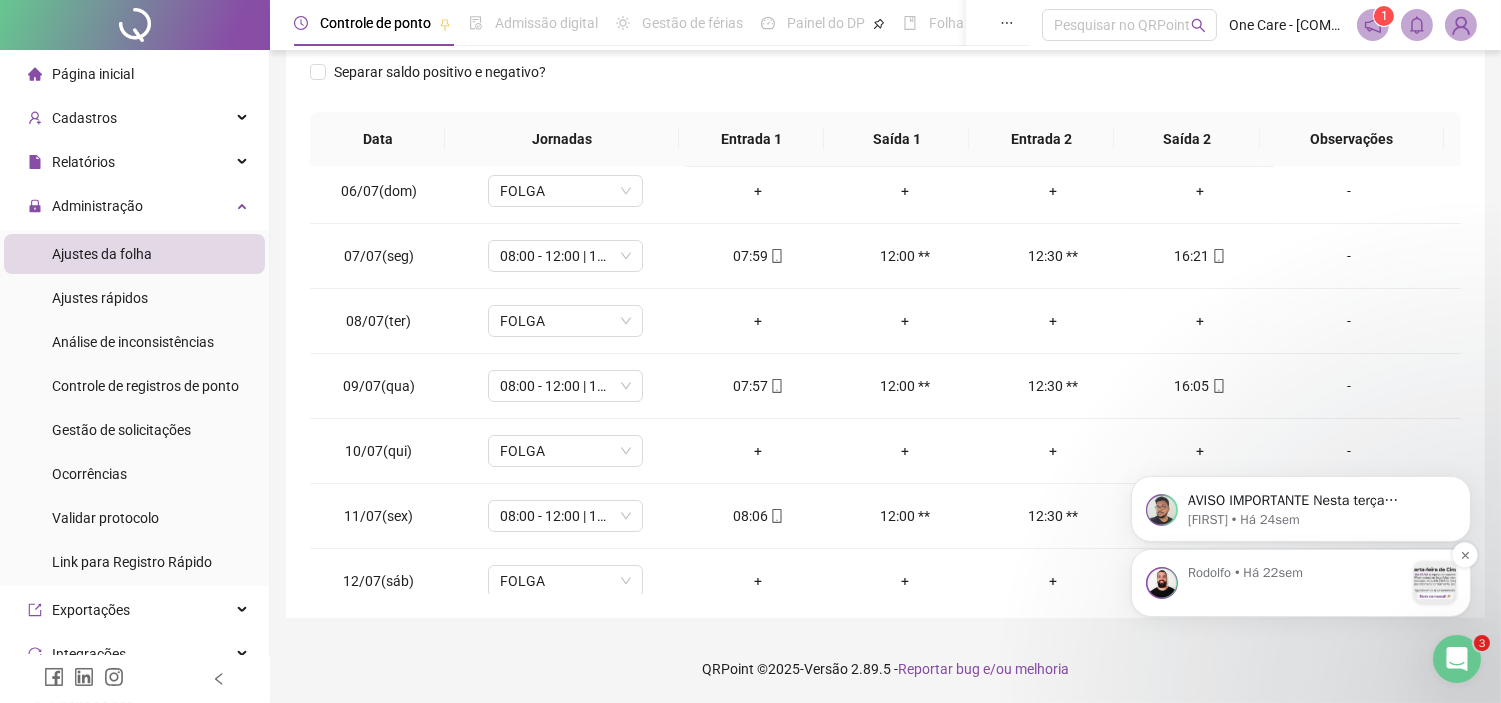 click on "Rodolfo • Há 22sem" at bounding box center (1295, 572) 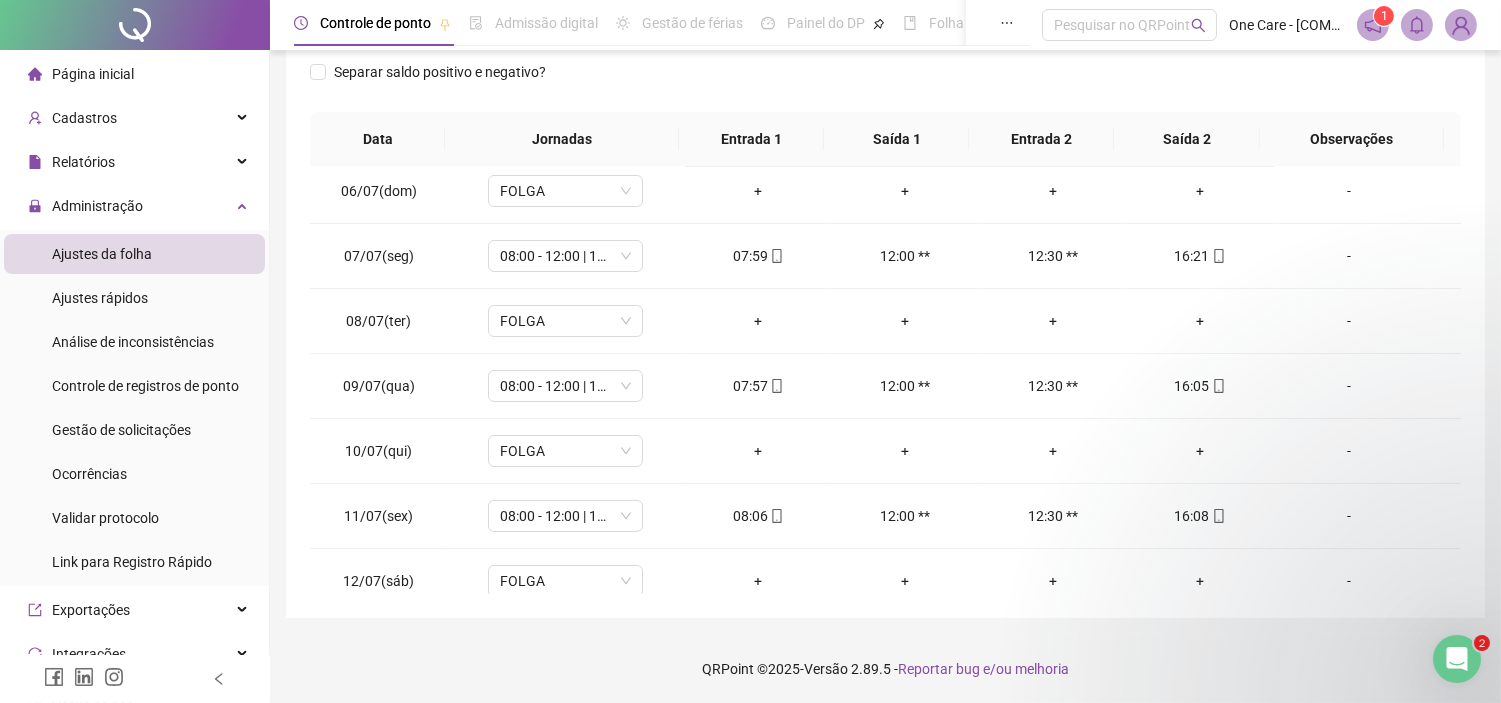 click 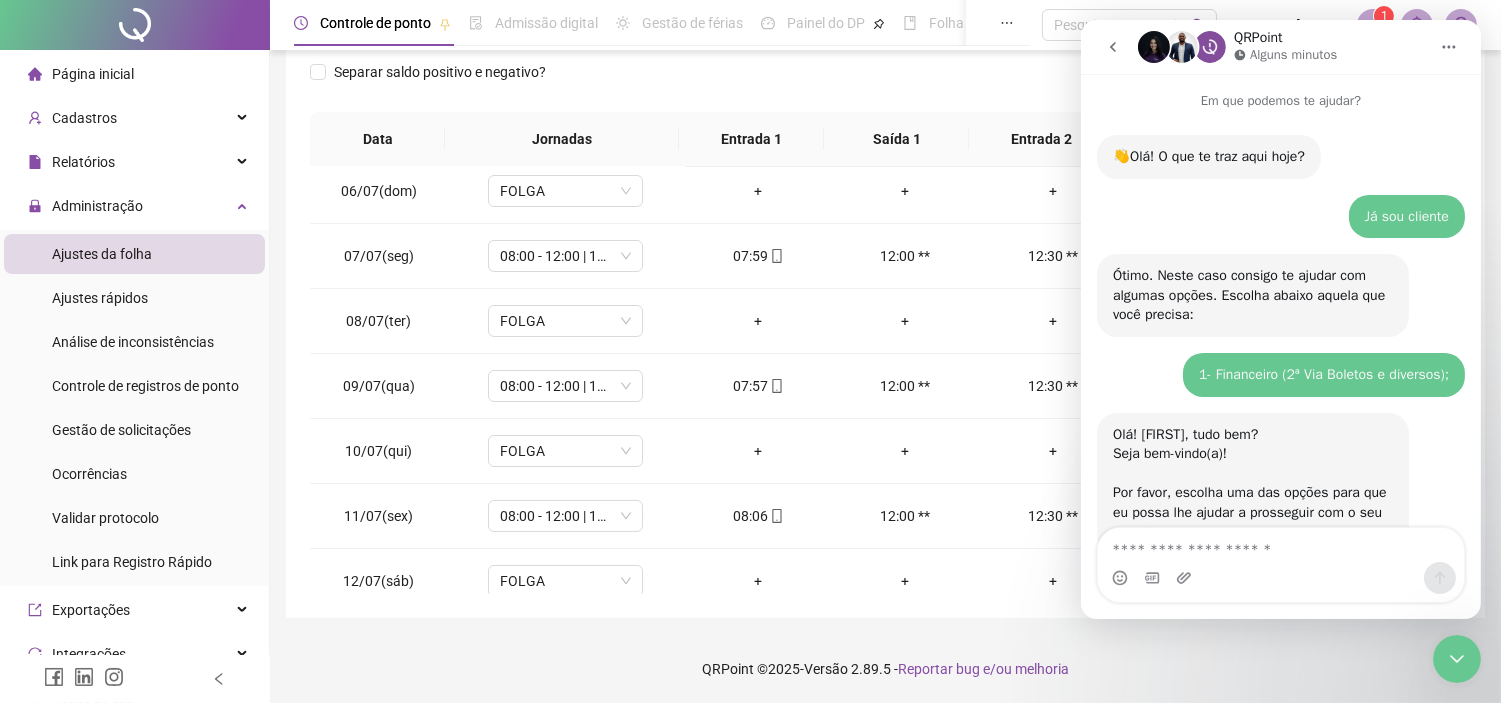scroll, scrollTop: 594, scrollLeft: 0, axis: vertical 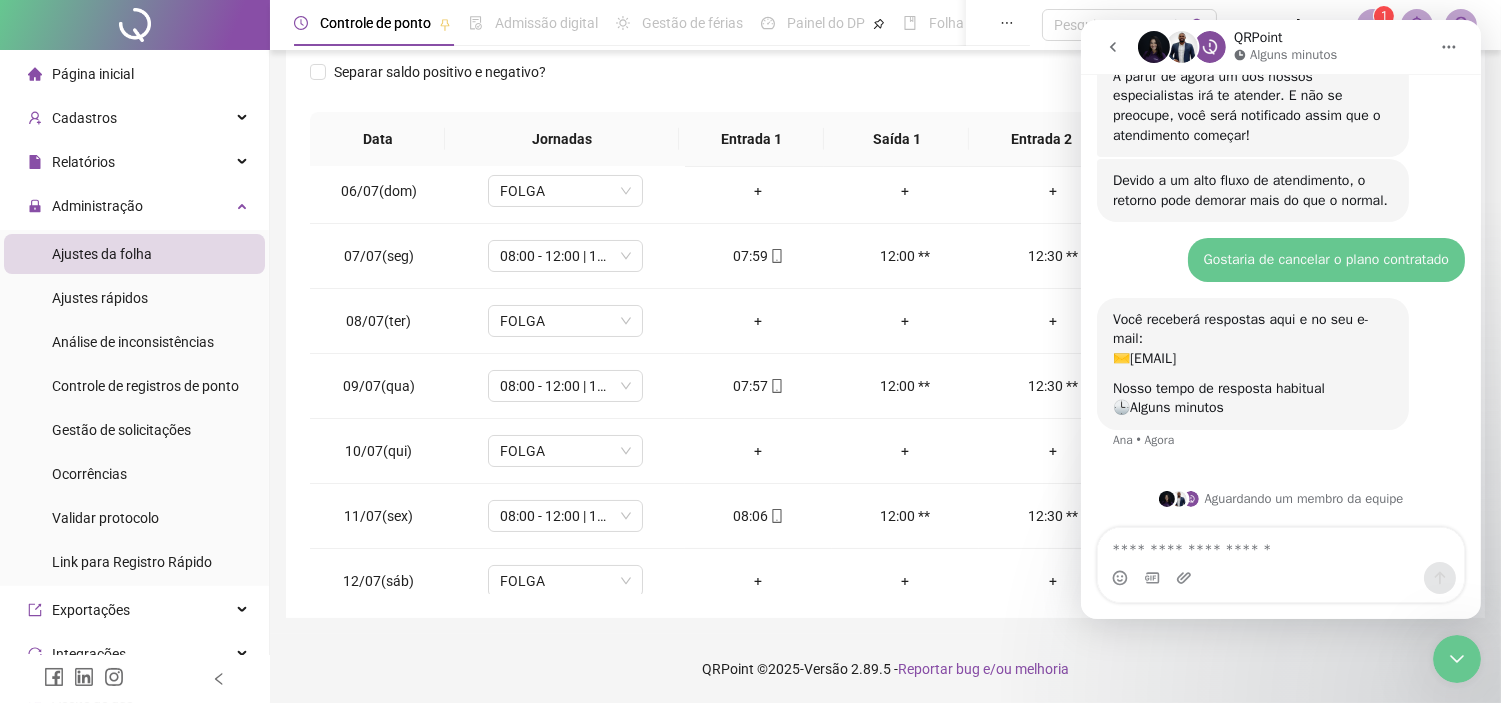 click at bounding box center [1280, 545] 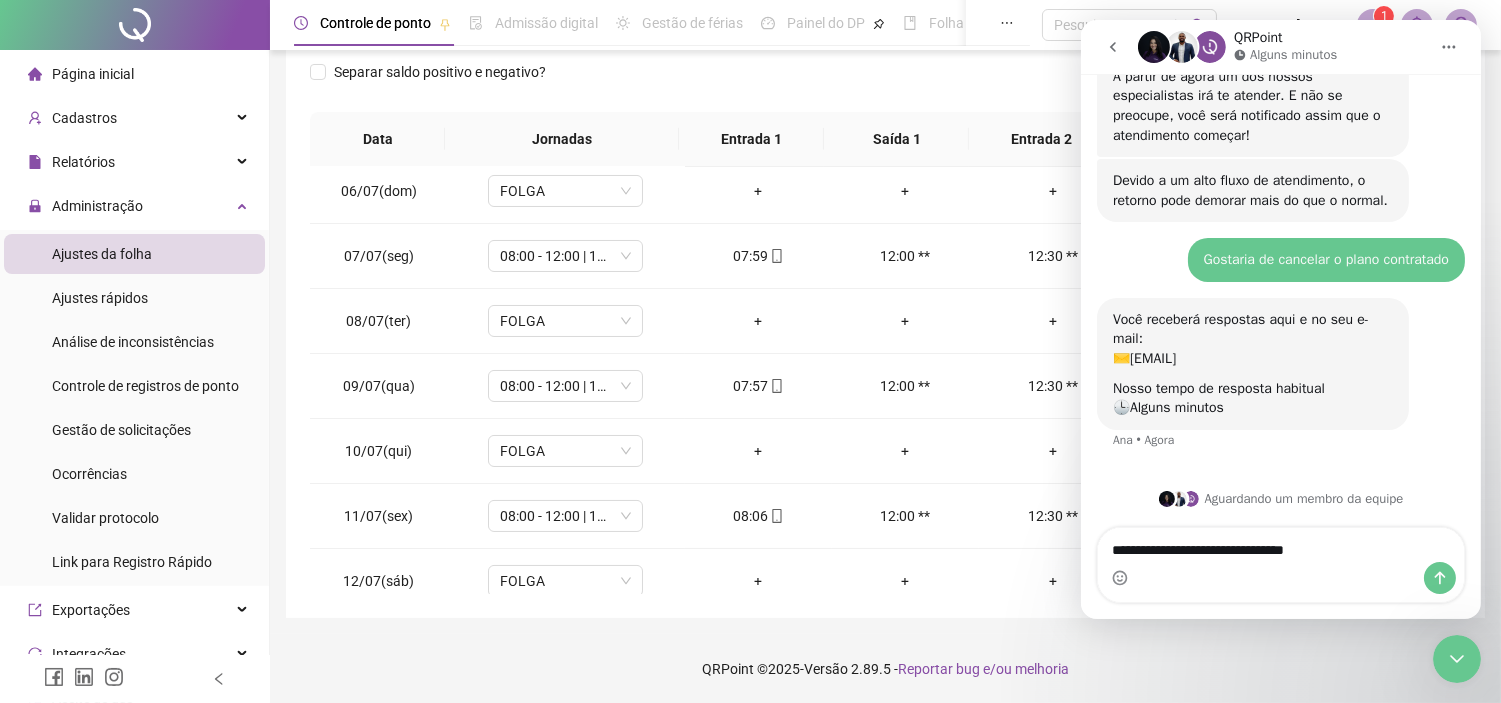 type on "**********" 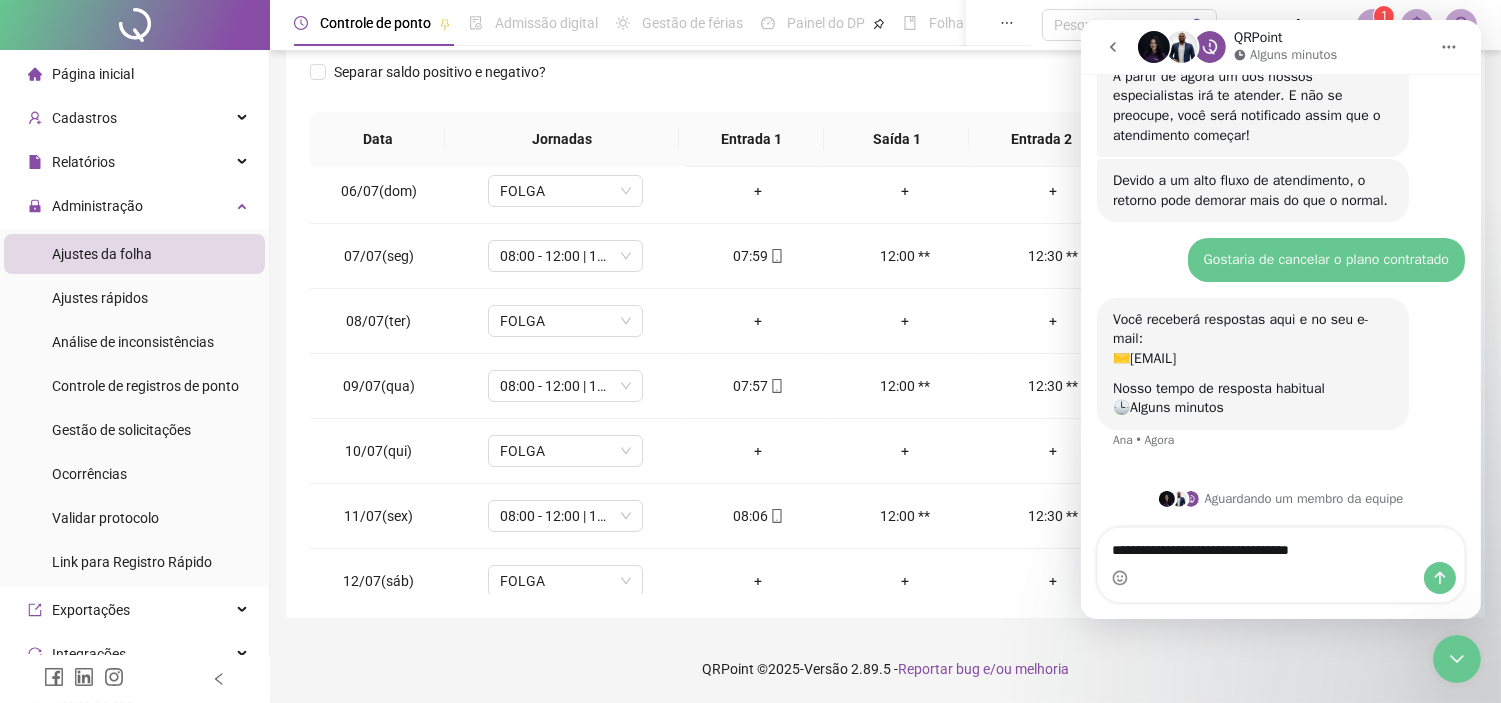 type 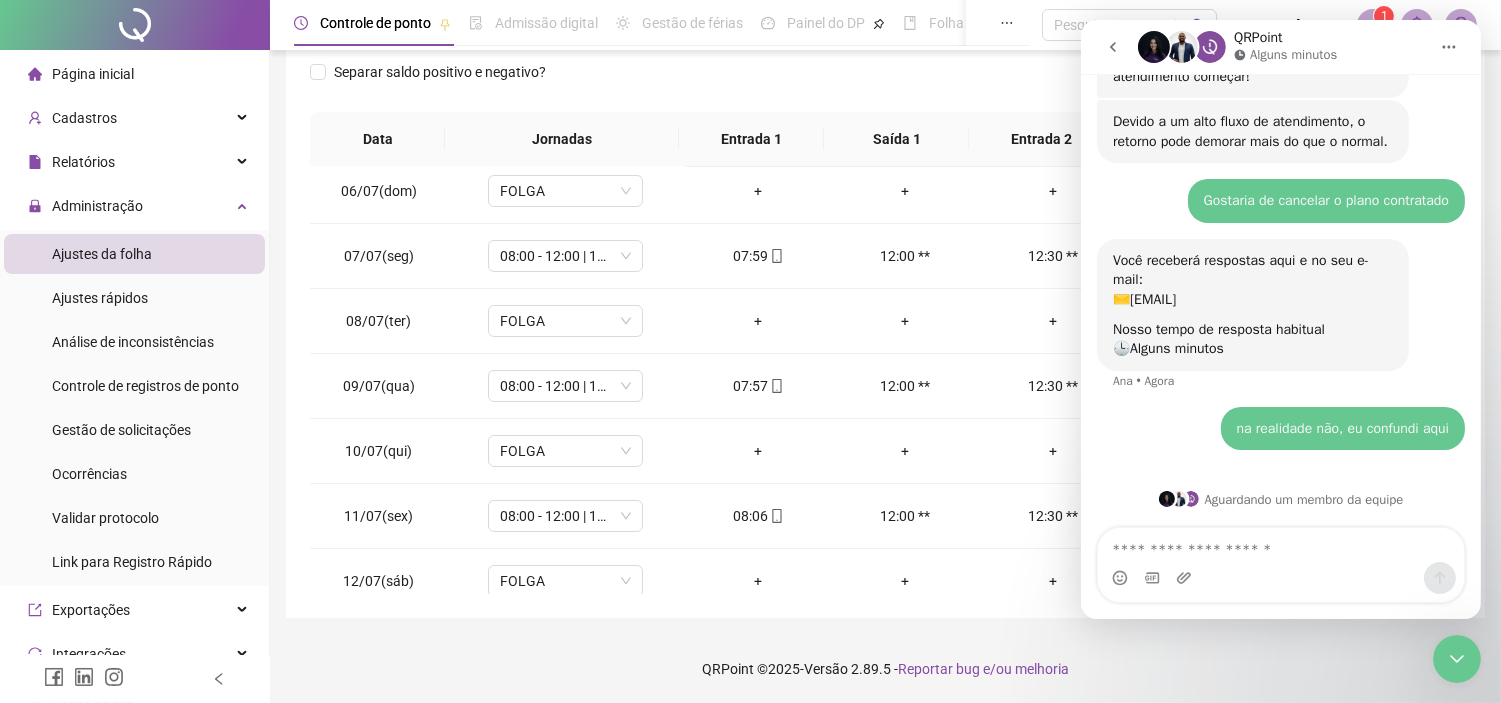 scroll, scrollTop: 653, scrollLeft: 0, axis: vertical 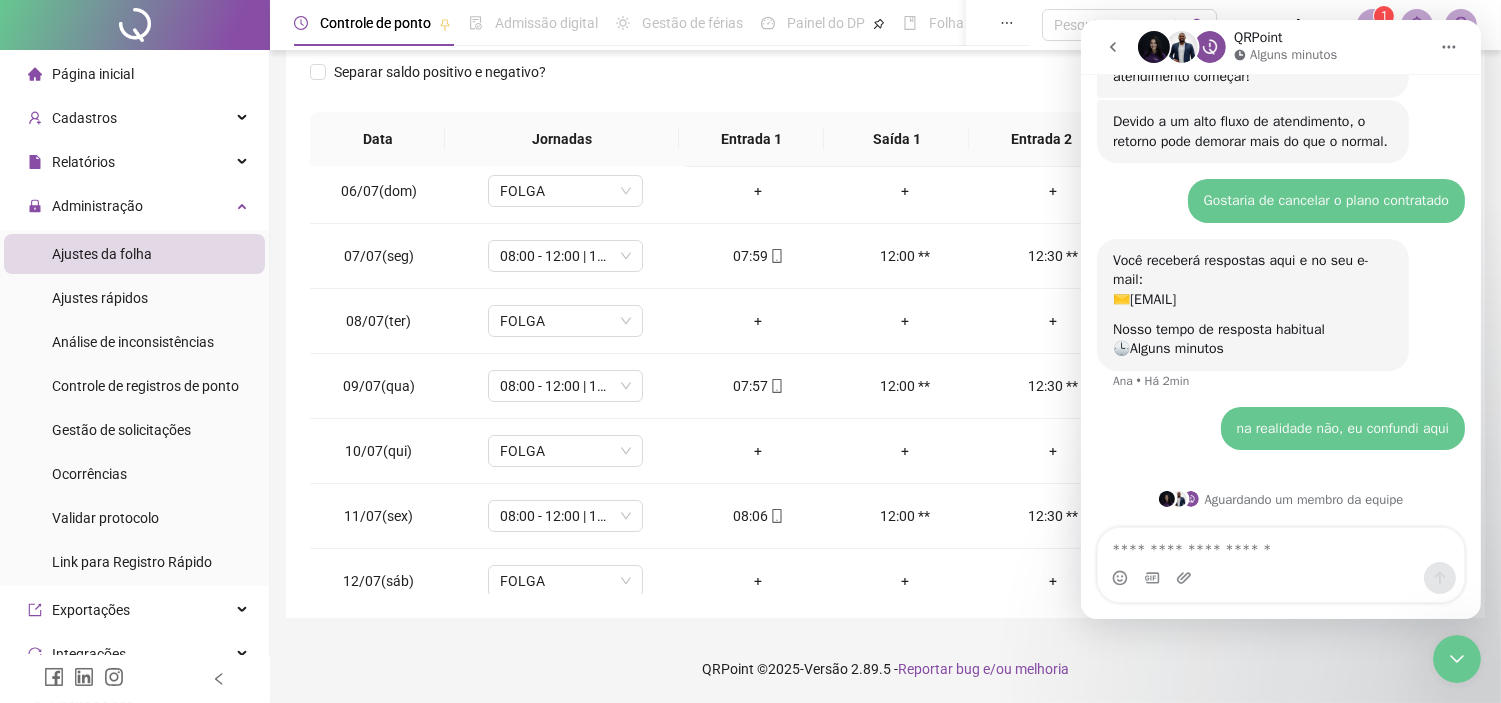 drag, startPoint x: 1455, startPoint y: 670, endPoint x: 1455, endPoint y: 649, distance: 21 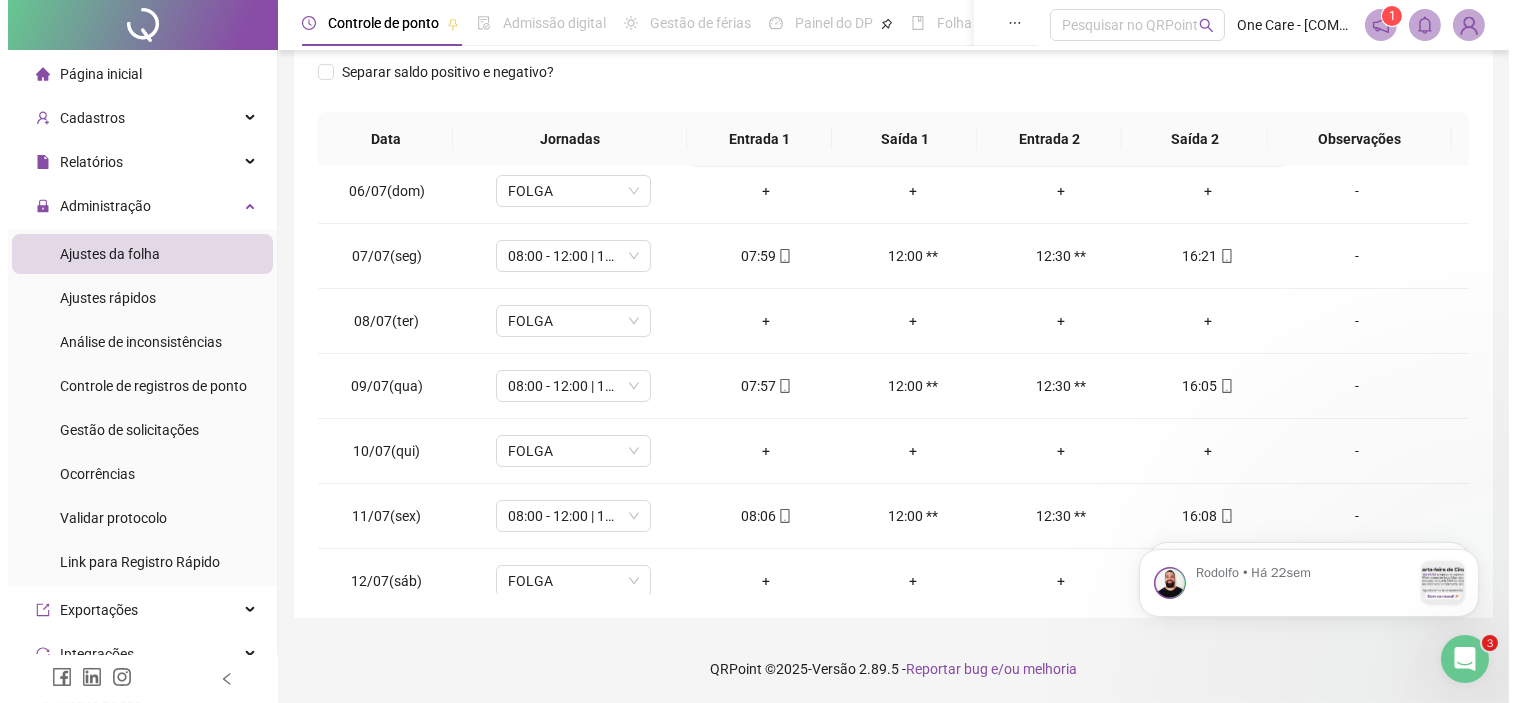 scroll, scrollTop: 0, scrollLeft: 0, axis: both 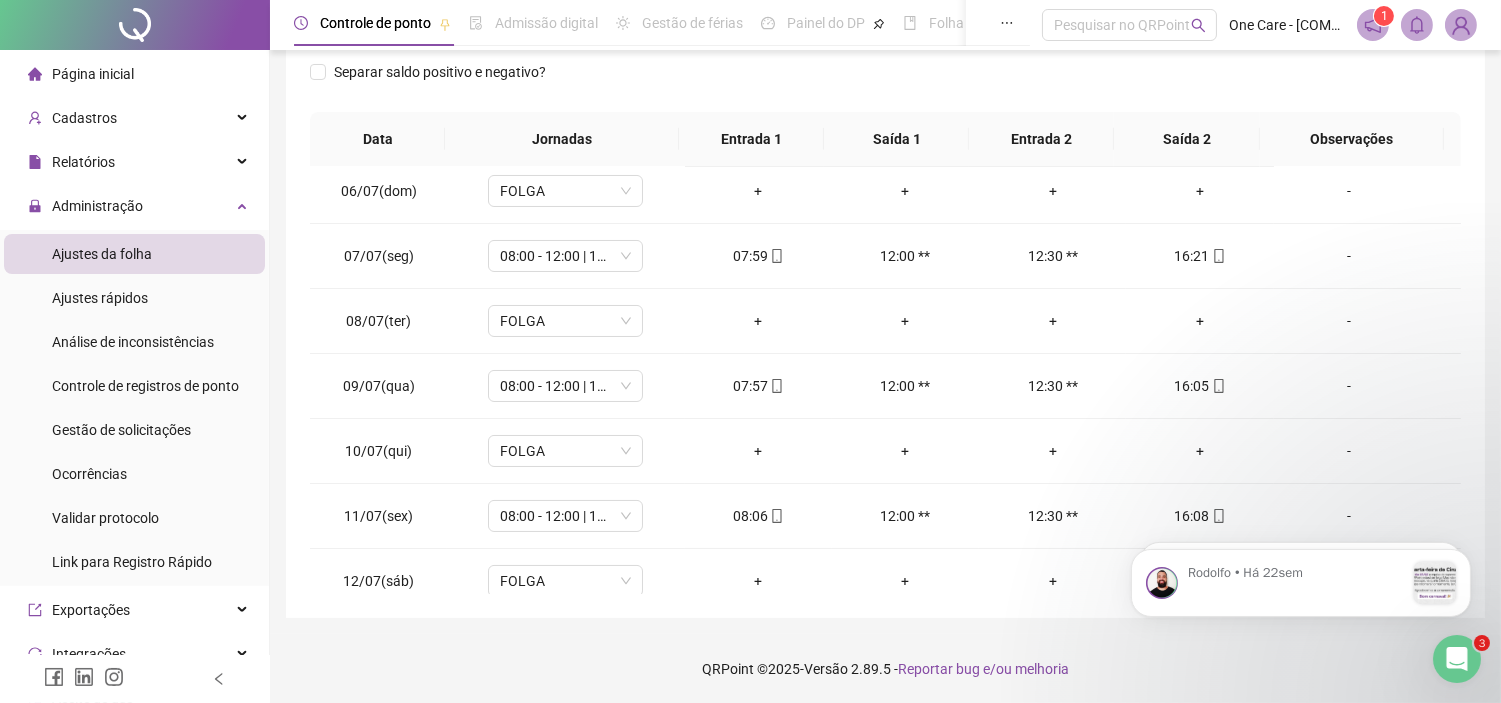 click at bounding box center (1461, 25) 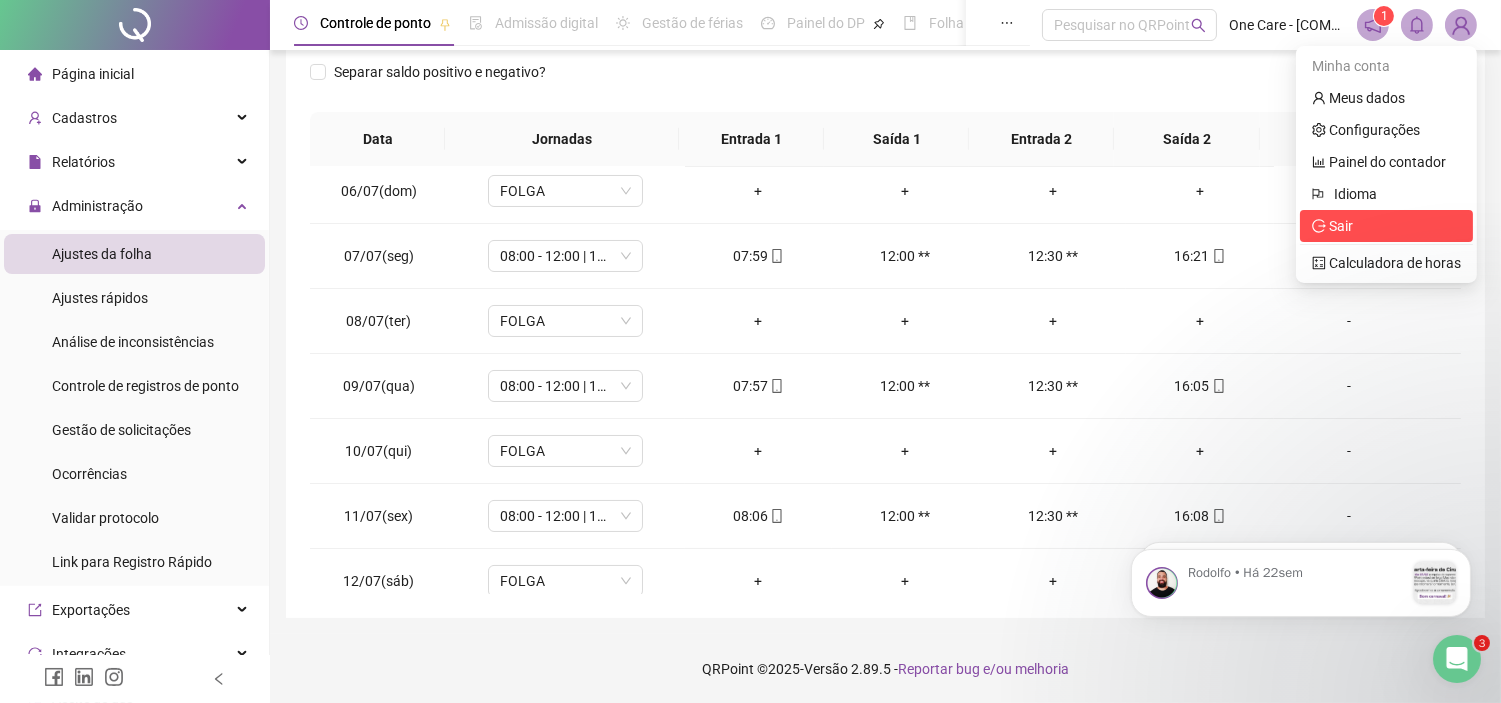 click on "Sair" at bounding box center [1341, 226] 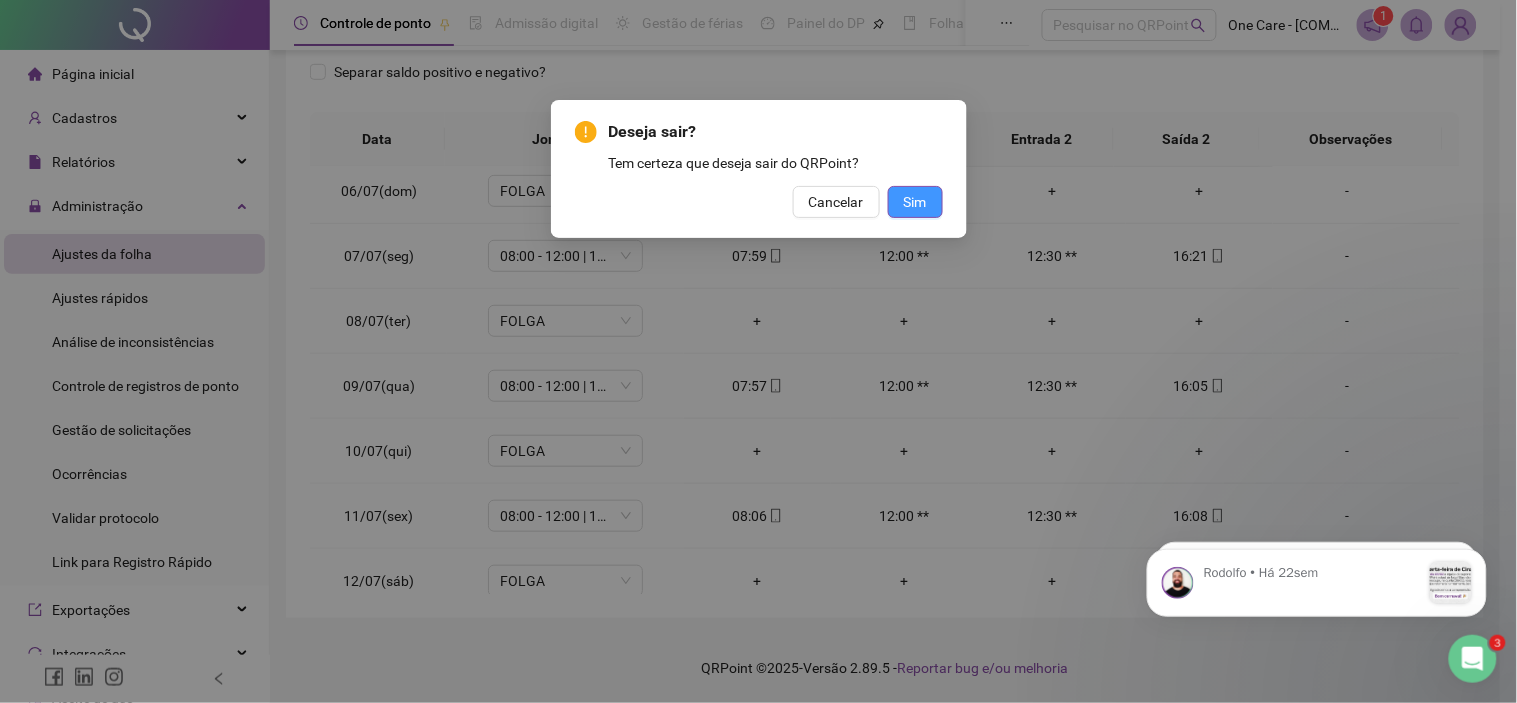 click on "Sim" at bounding box center [915, 202] 